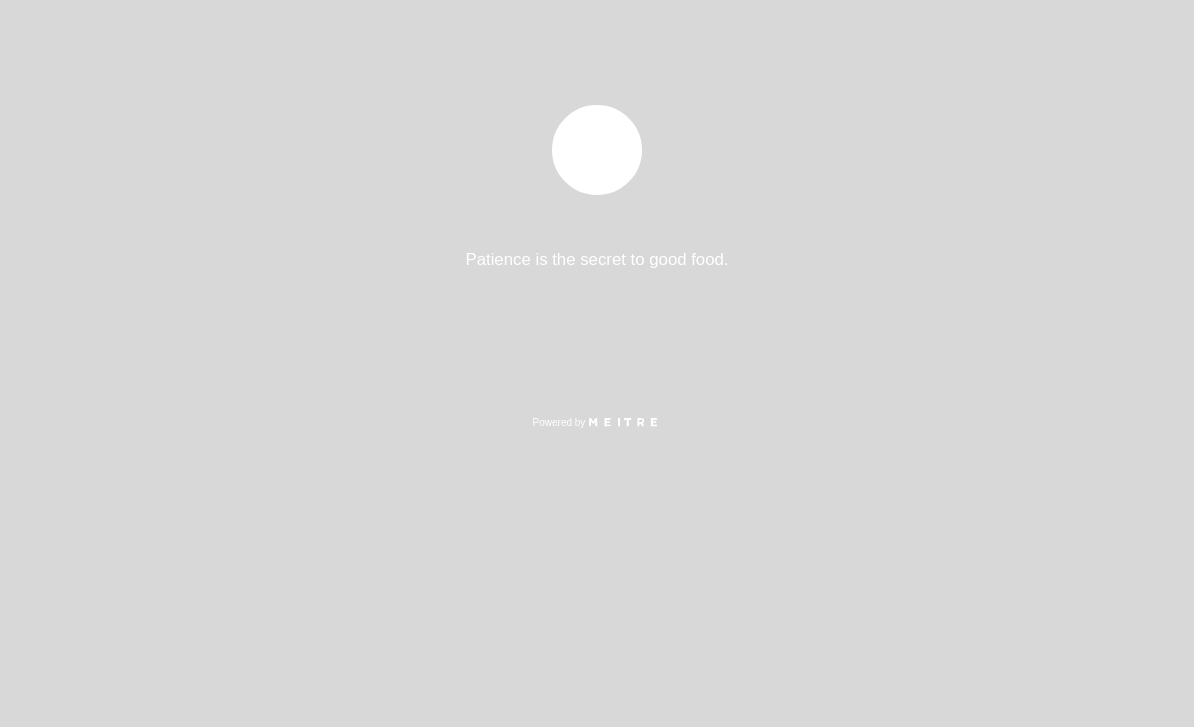 select on "pt" 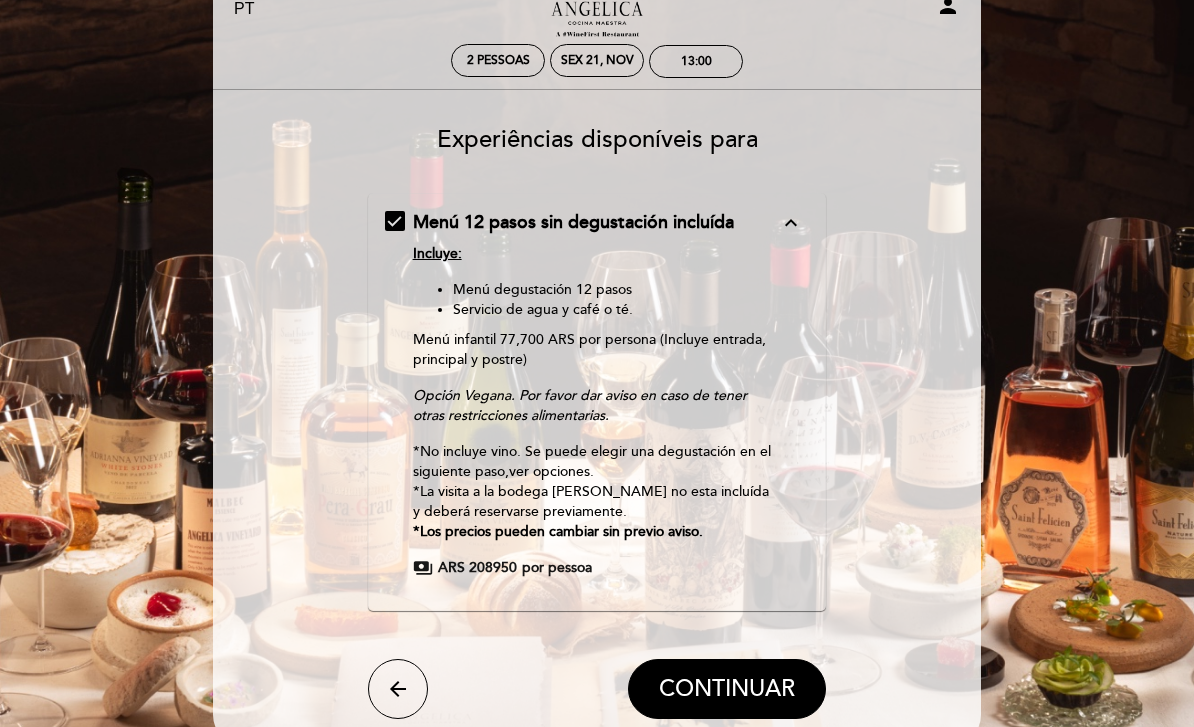 scroll, scrollTop: 77, scrollLeft: 0, axis: vertical 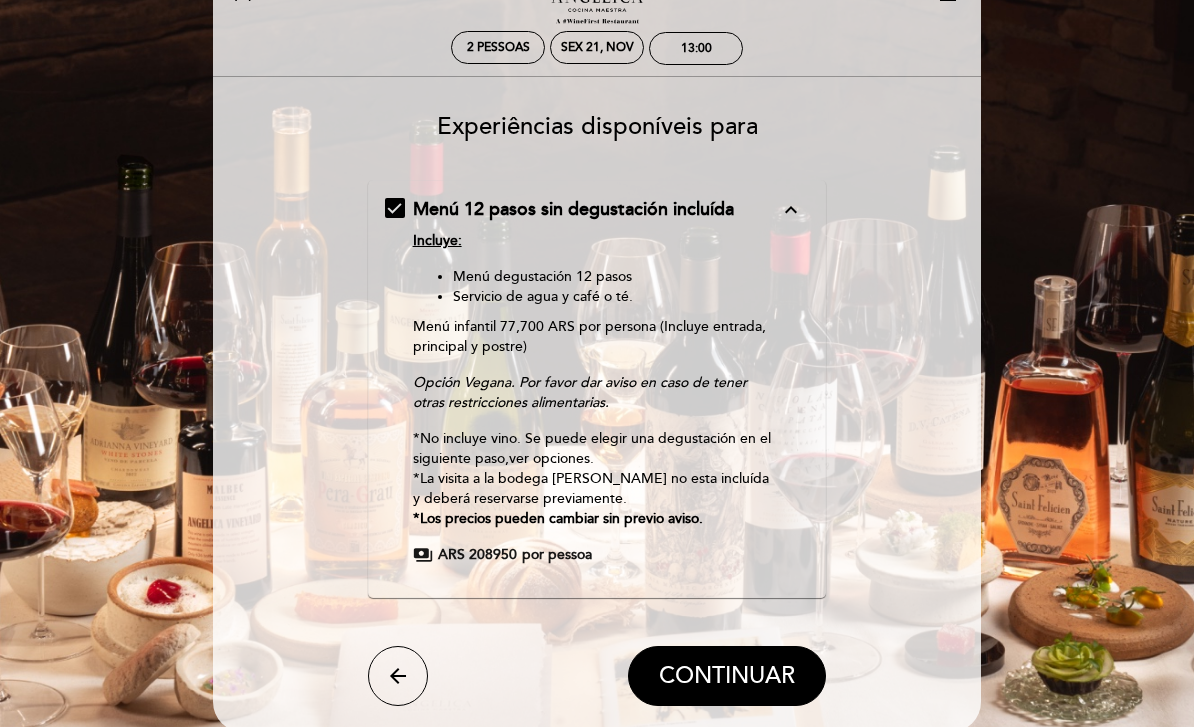click on "arrow_back" at bounding box center (398, 677) 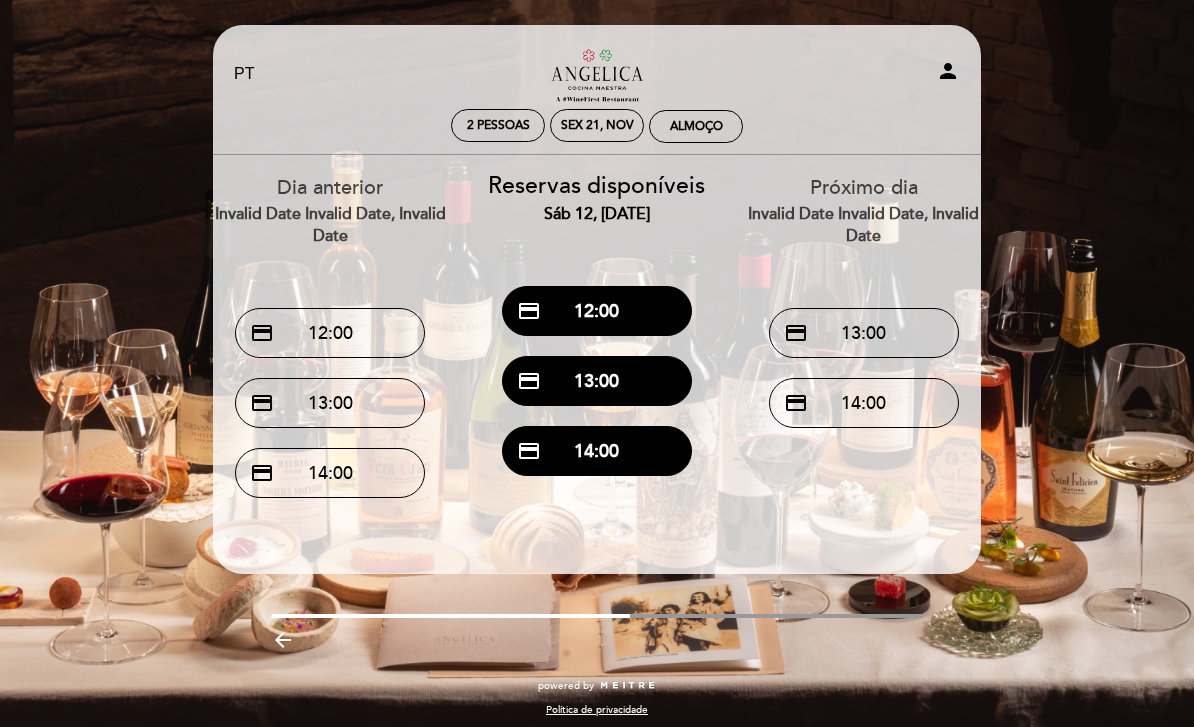click on "credit_card
12:00" at bounding box center (597, 311) 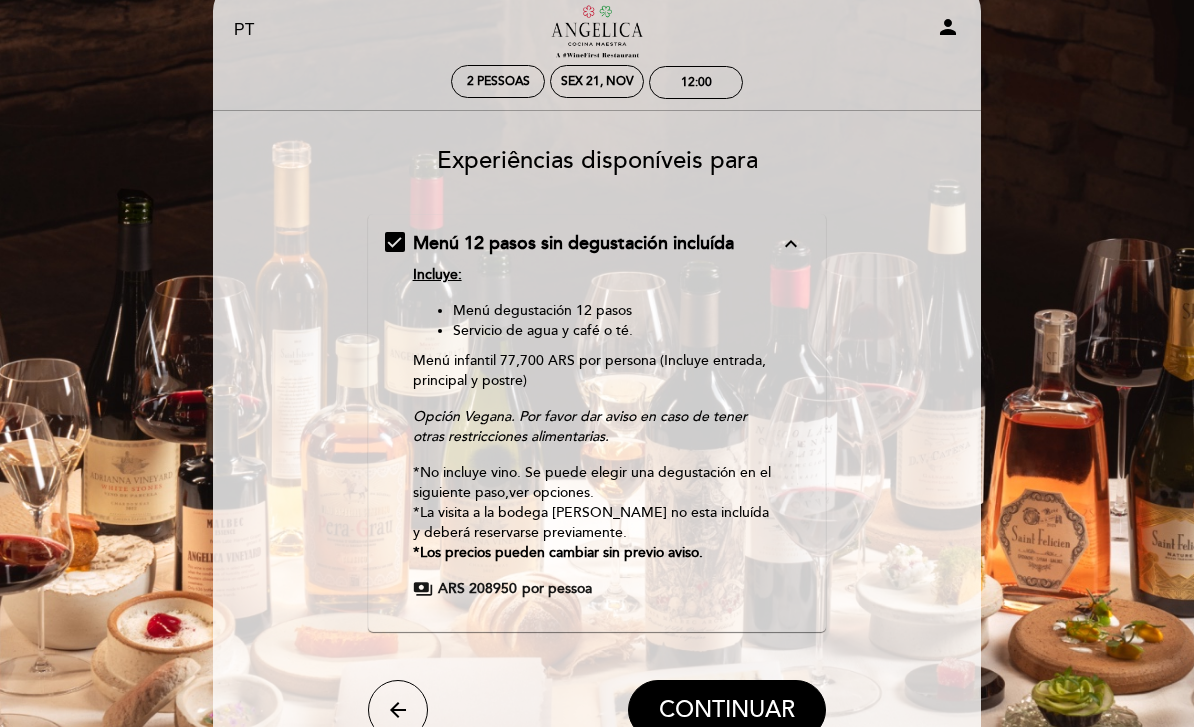 scroll, scrollTop: 51, scrollLeft: 0, axis: vertical 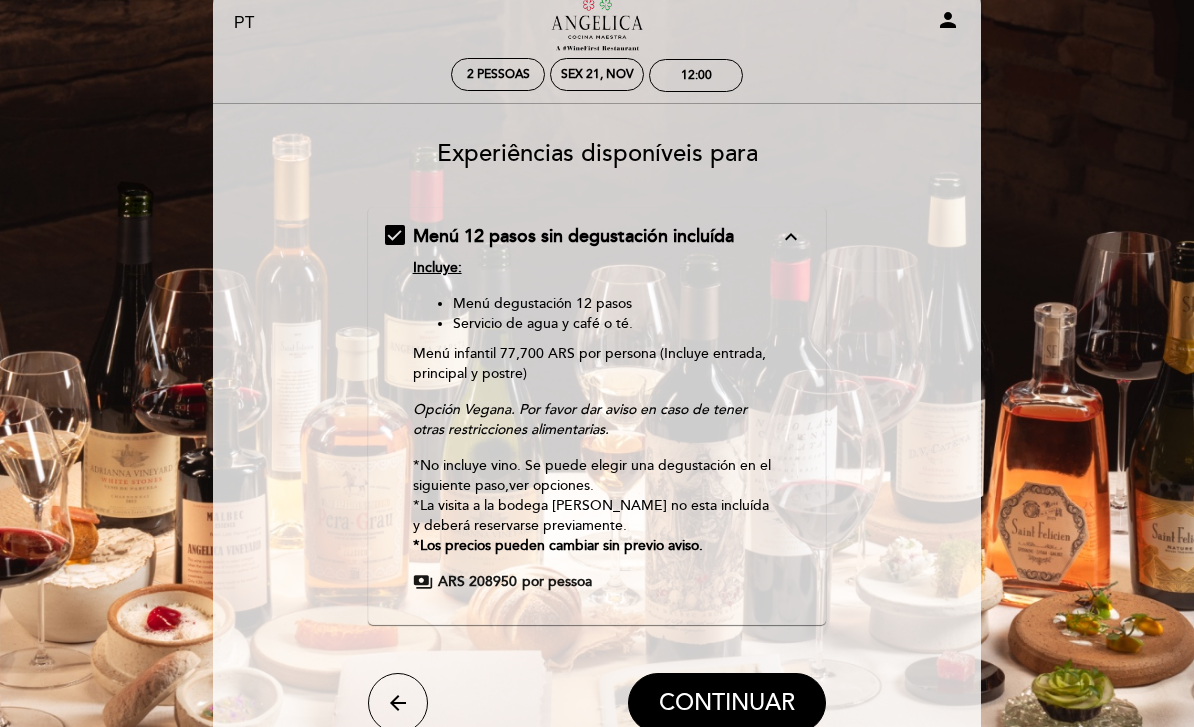 click on "expand_less" at bounding box center (791, 237) 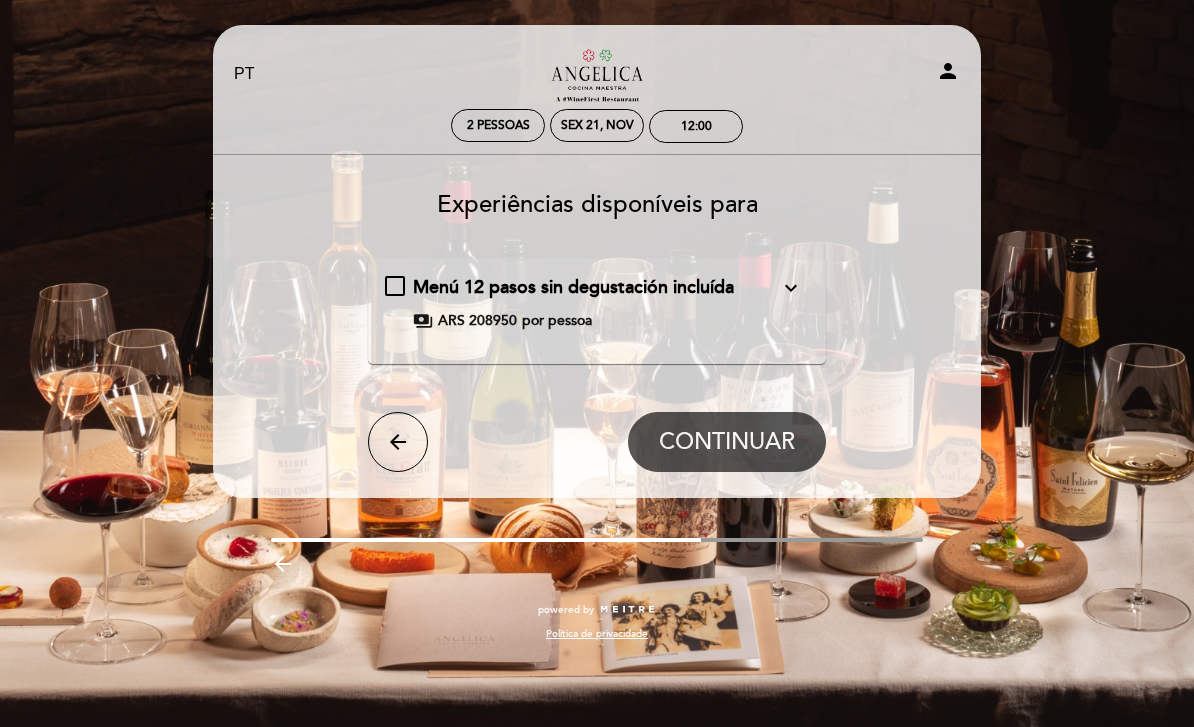 click on "expand_more" at bounding box center (791, 288) 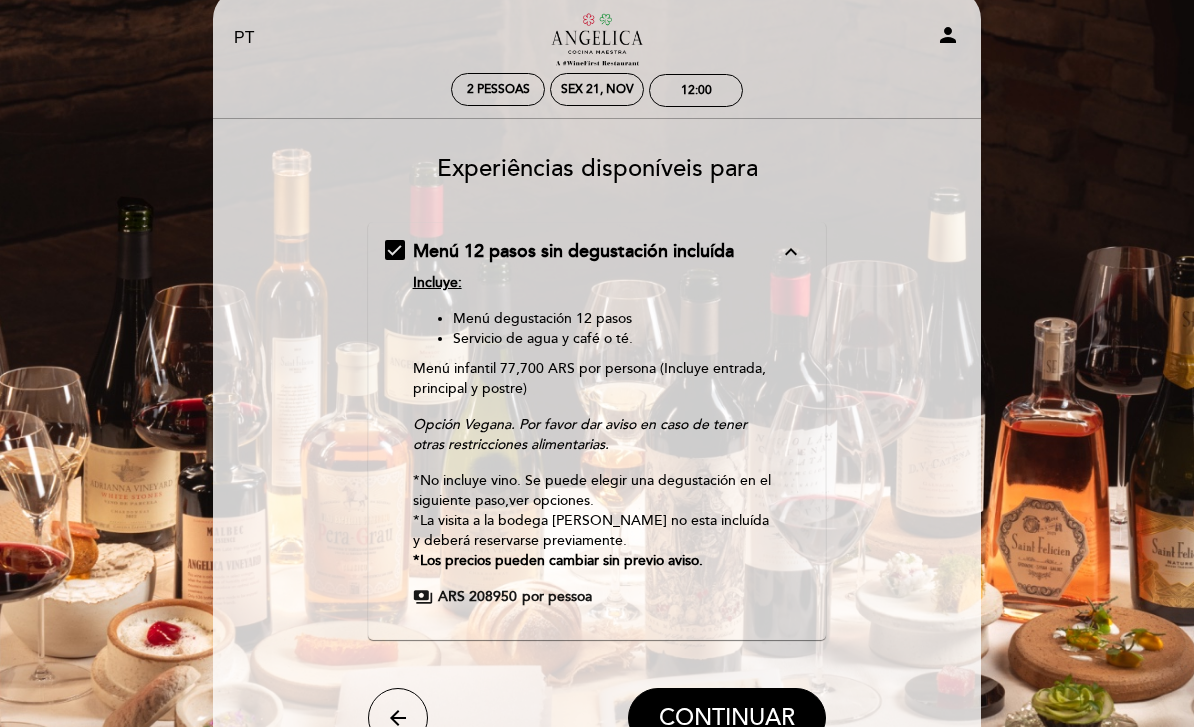 scroll, scrollTop: 36, scrollLeft: 0, axis: vertical 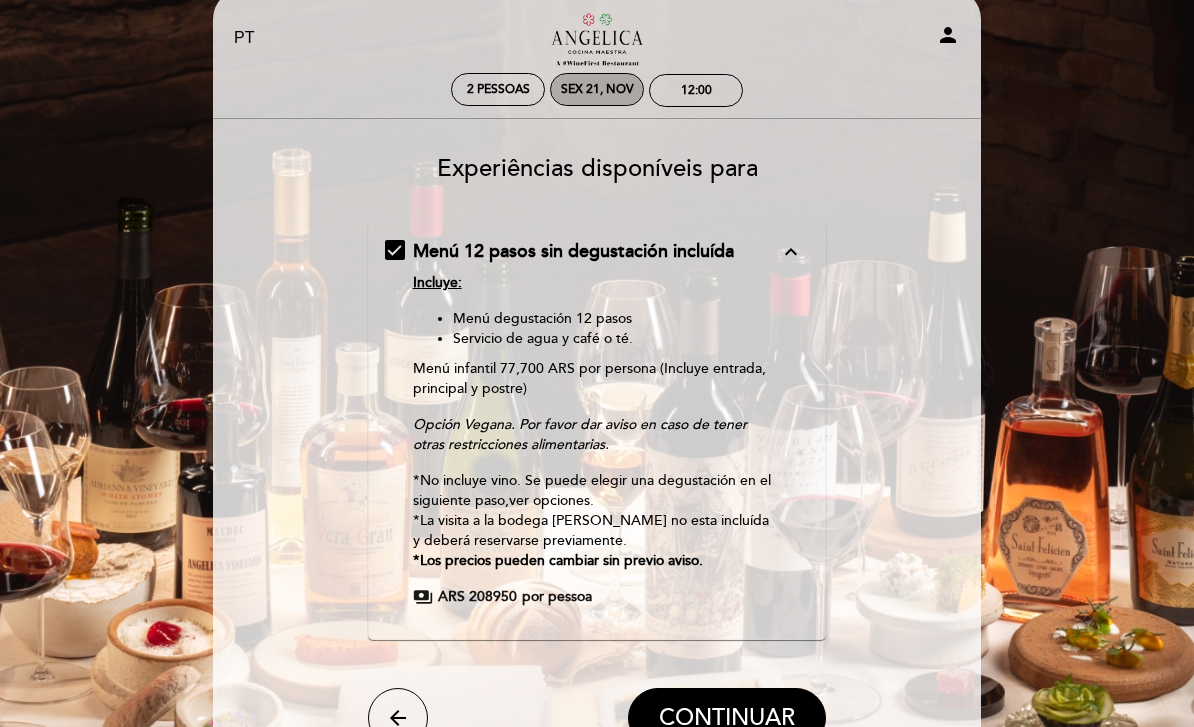 click on "Sex
21,
nov" at bounding box center (597, 89) 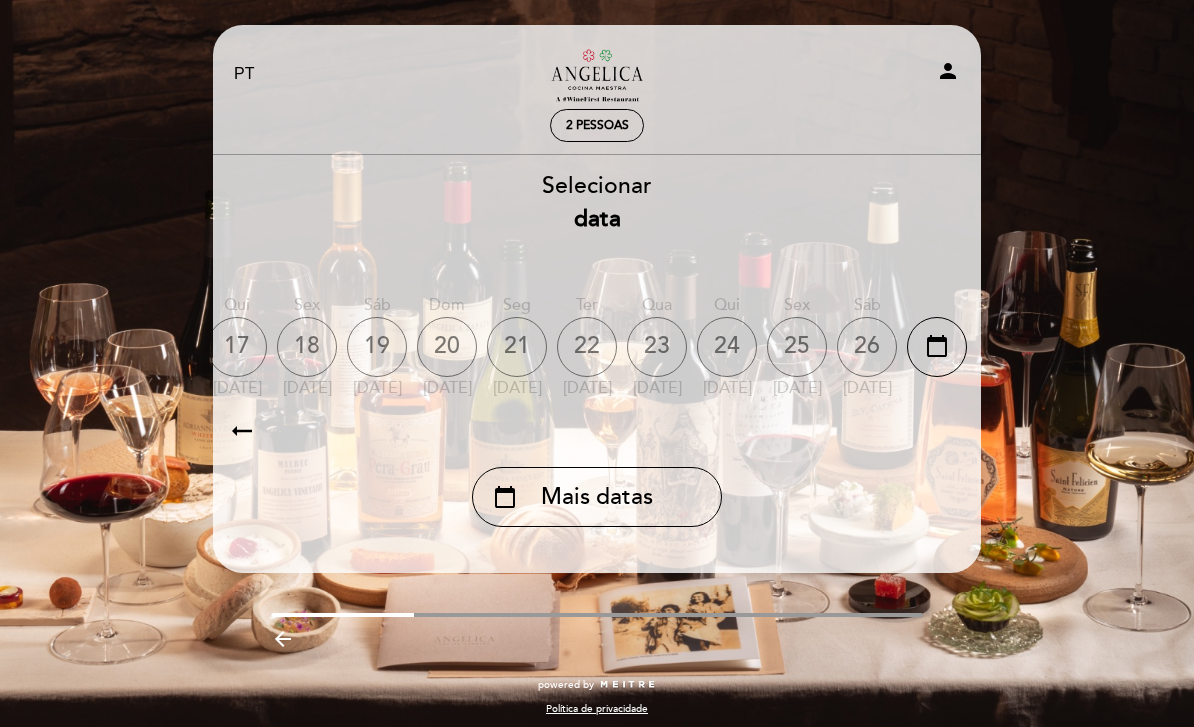 scroll, scrollTop: 0, scrollLeft: 588, axis: horizontal 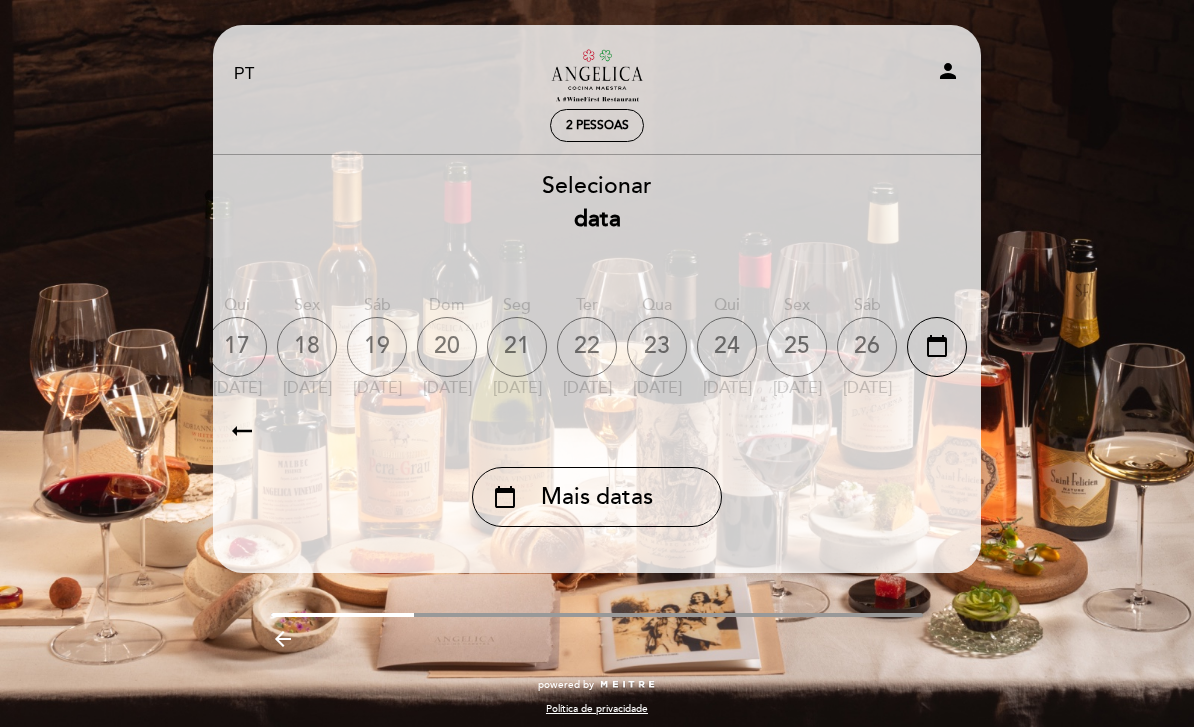 click on "25" at bounding box center (797, 347) 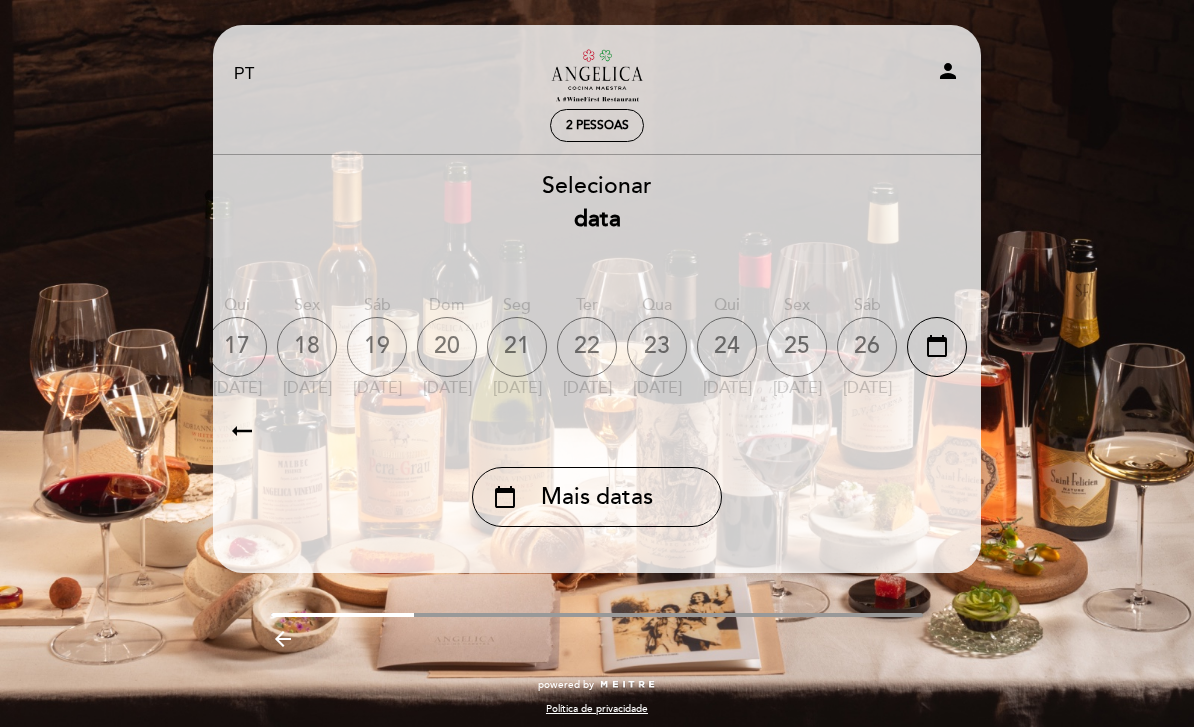click on "25" at bounding box center (797, 347) 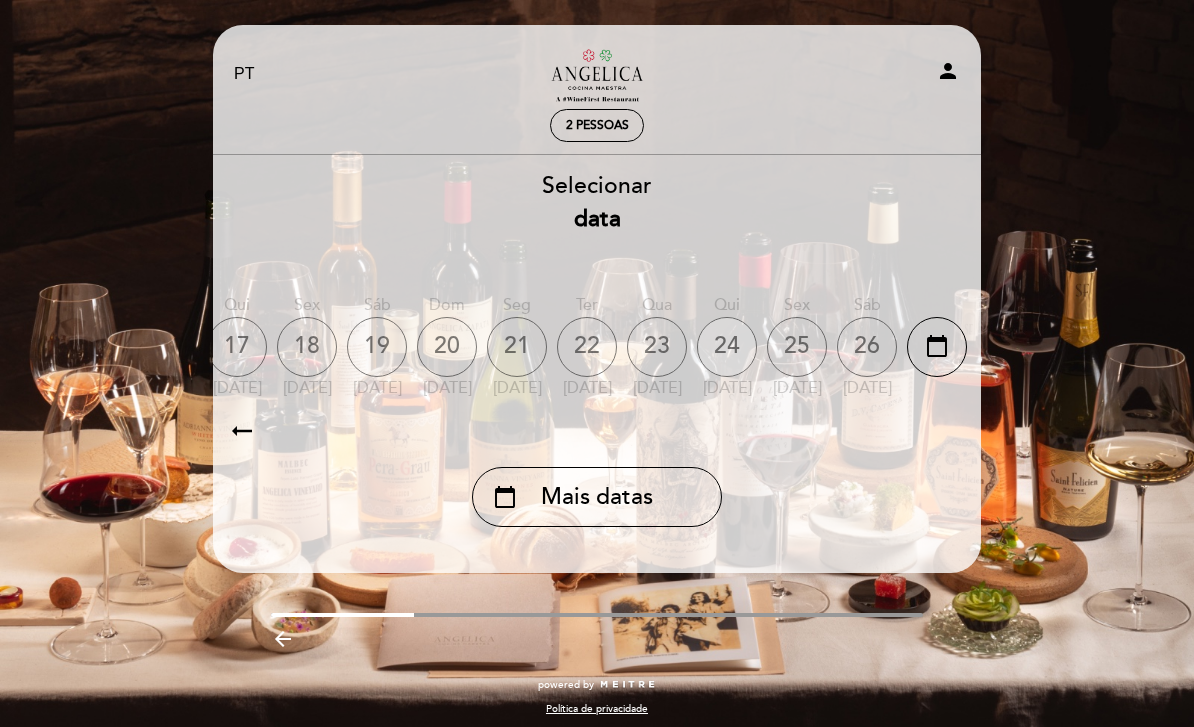 click on "24" at bounding box center (727, 347) 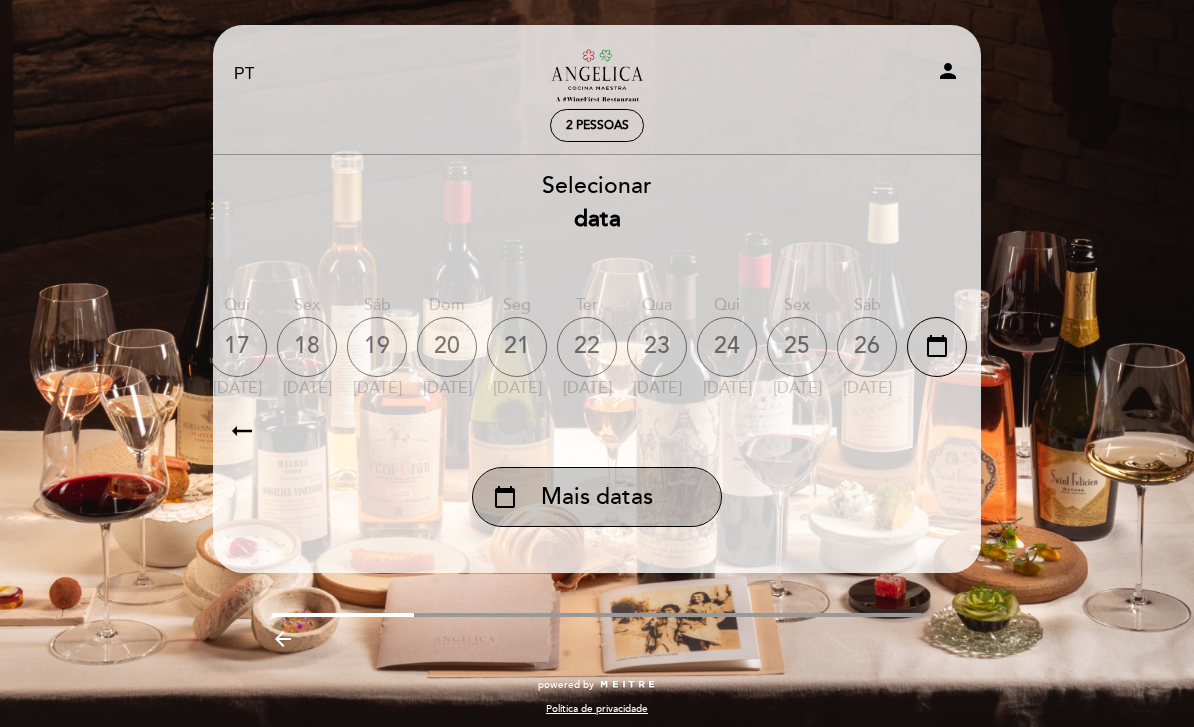 click on "calendar_today
Mais datas" at bounding box center [597, 497] 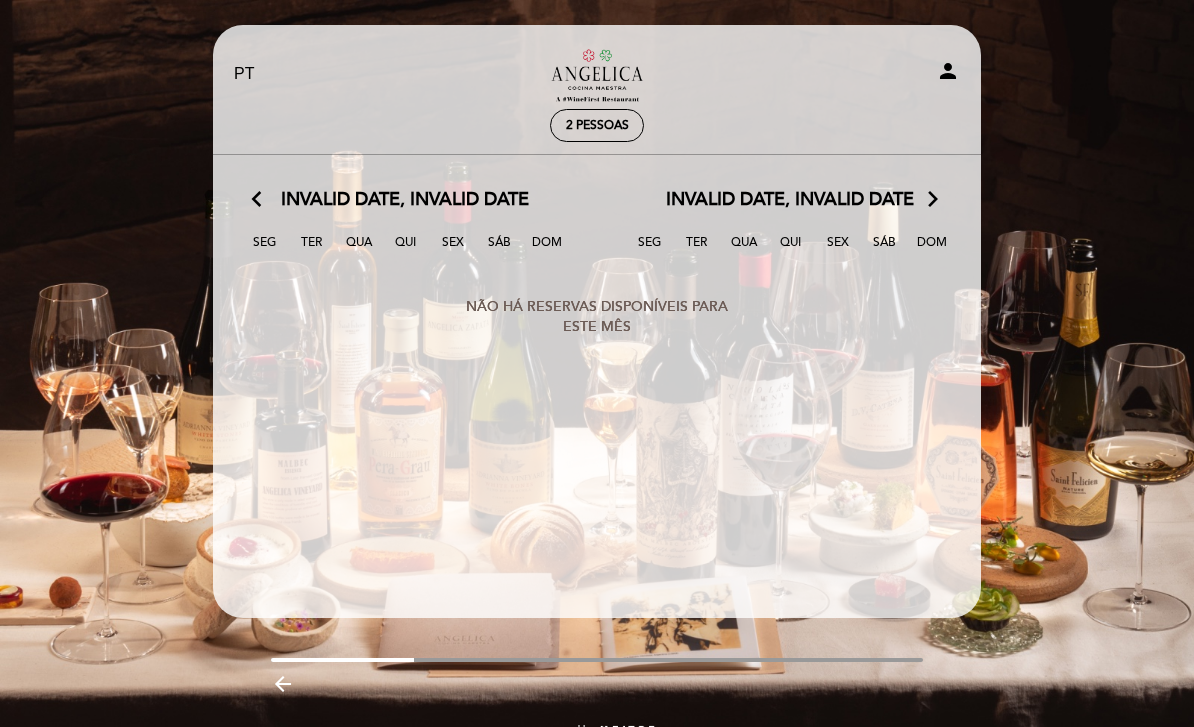 click on "Sex" at bounding box center (453, 250) 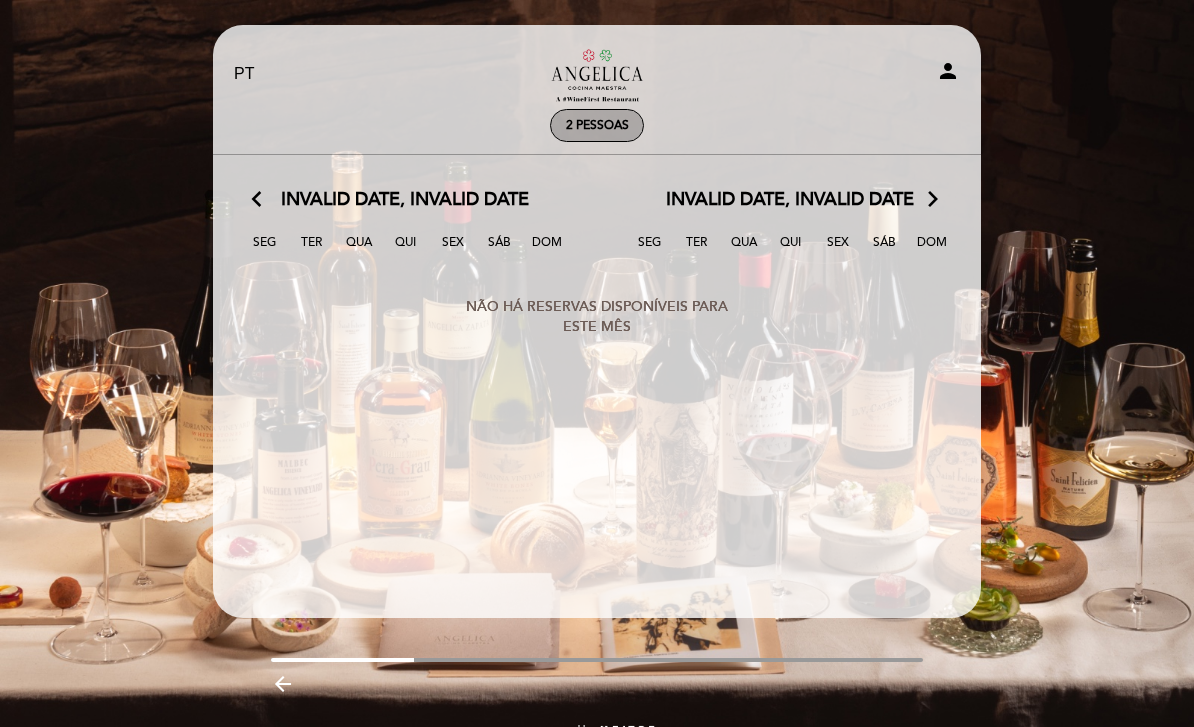 click on "2 pessoas" at bounding box center [597, 125] 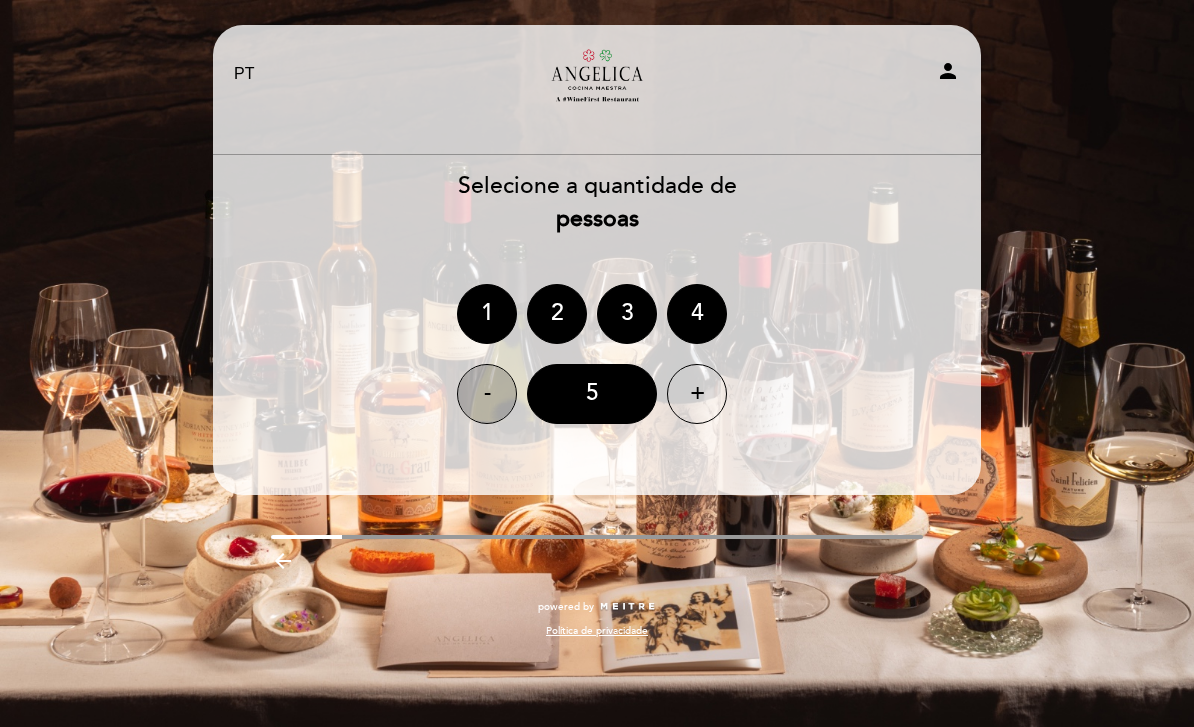 click on "-" at bounding box center (487, 394) 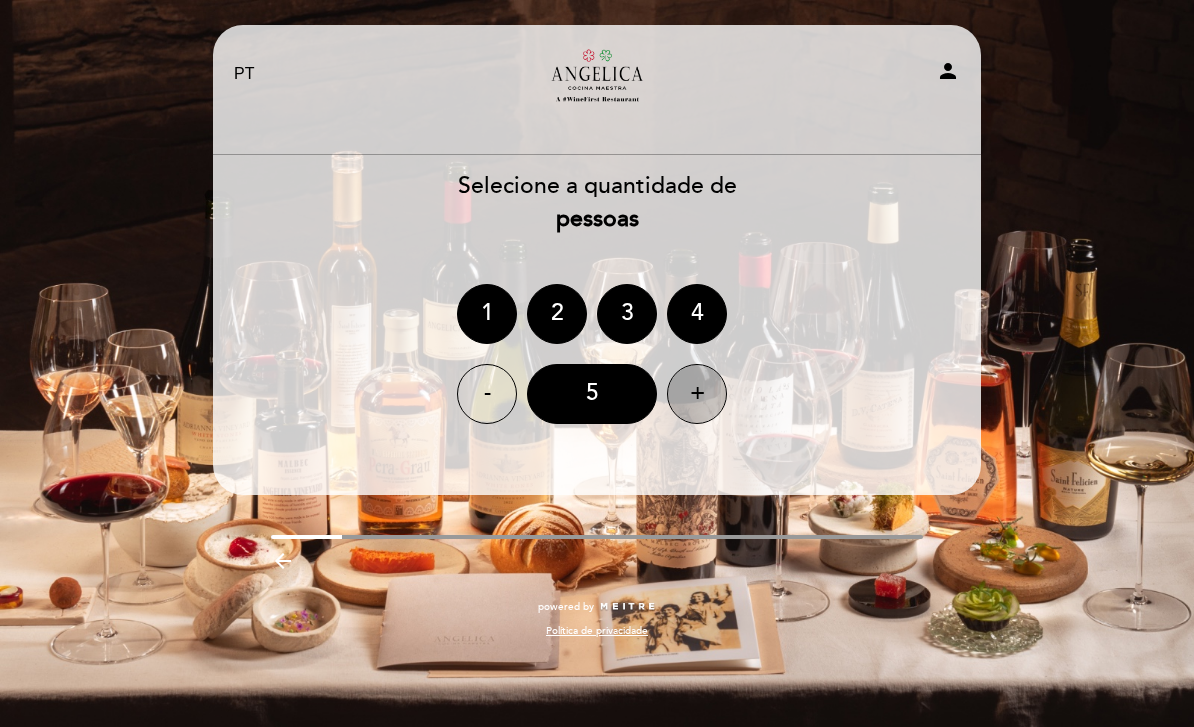 click on "+" at bounding box center [697, 394] 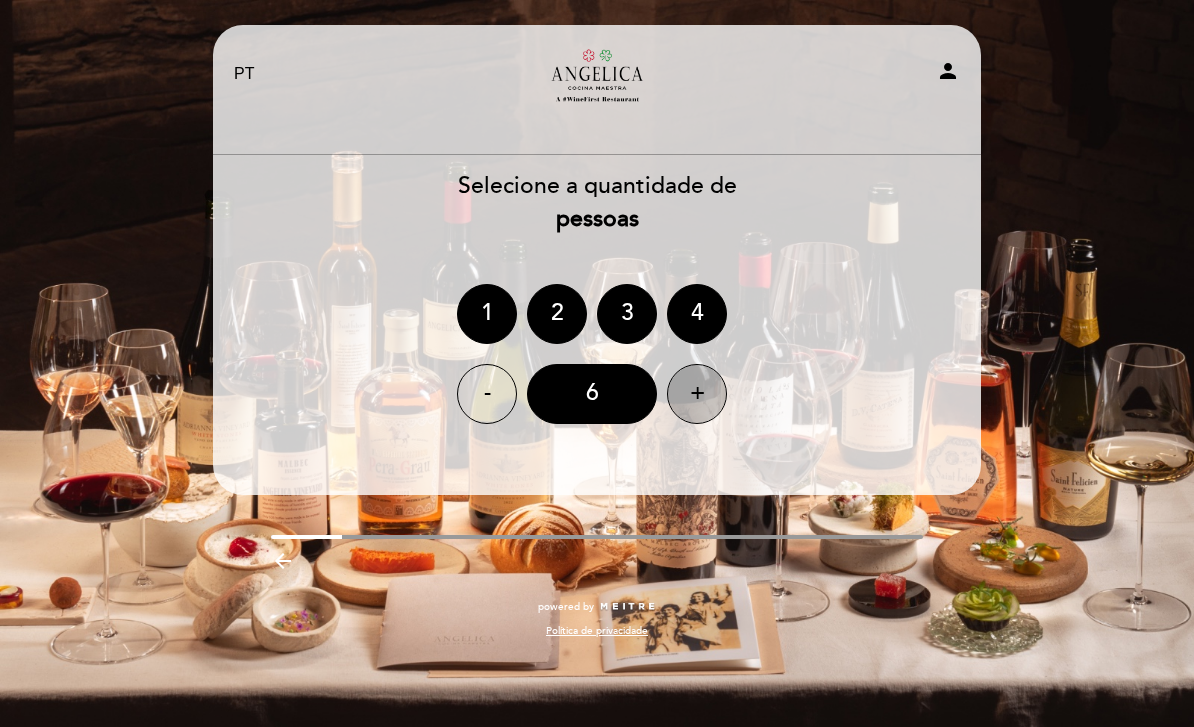 click on "+" at bounding box center (697, 394) 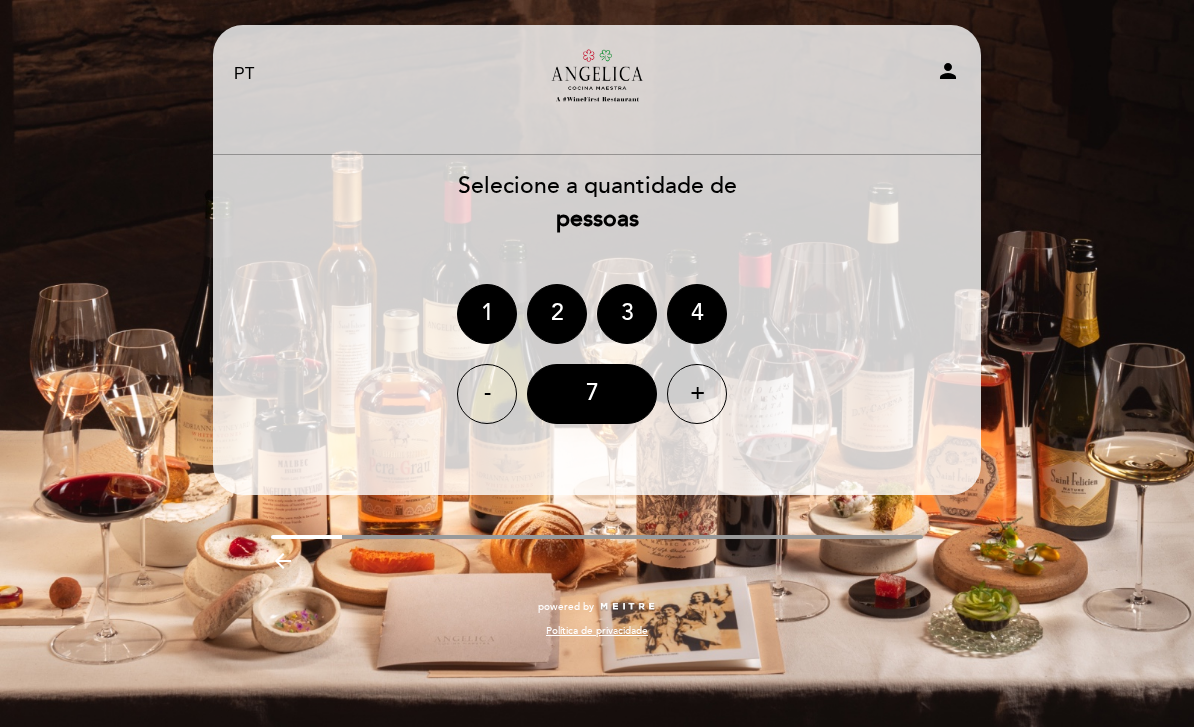 click on "2" at bounding box center [557, 314] 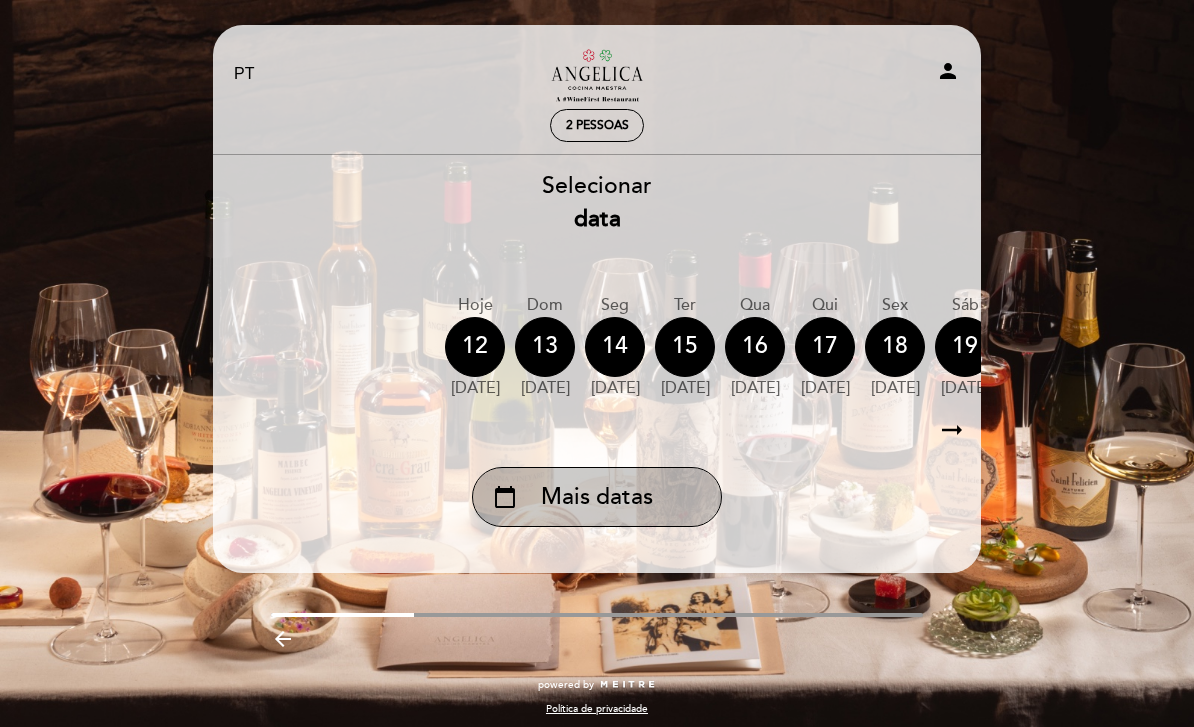 click on "calendar_today
Mais datas" at bounding box center (597, 497) 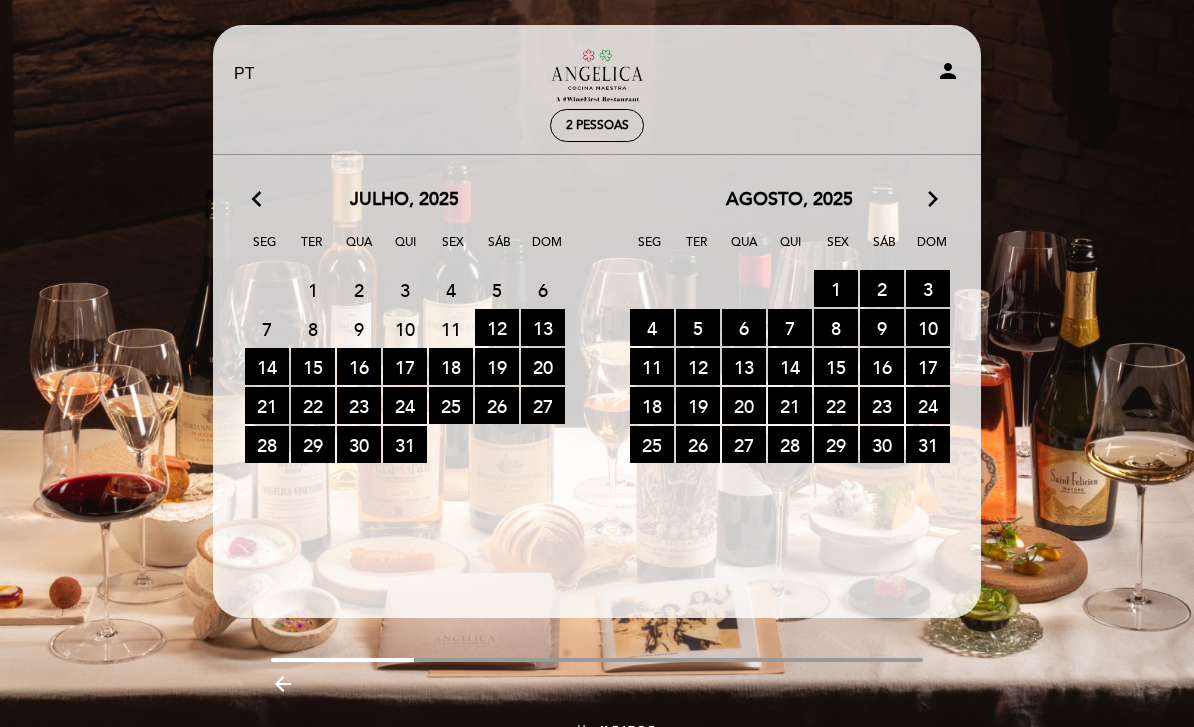 click on "arrow_forward_ios" at bounding box center (933, 200) 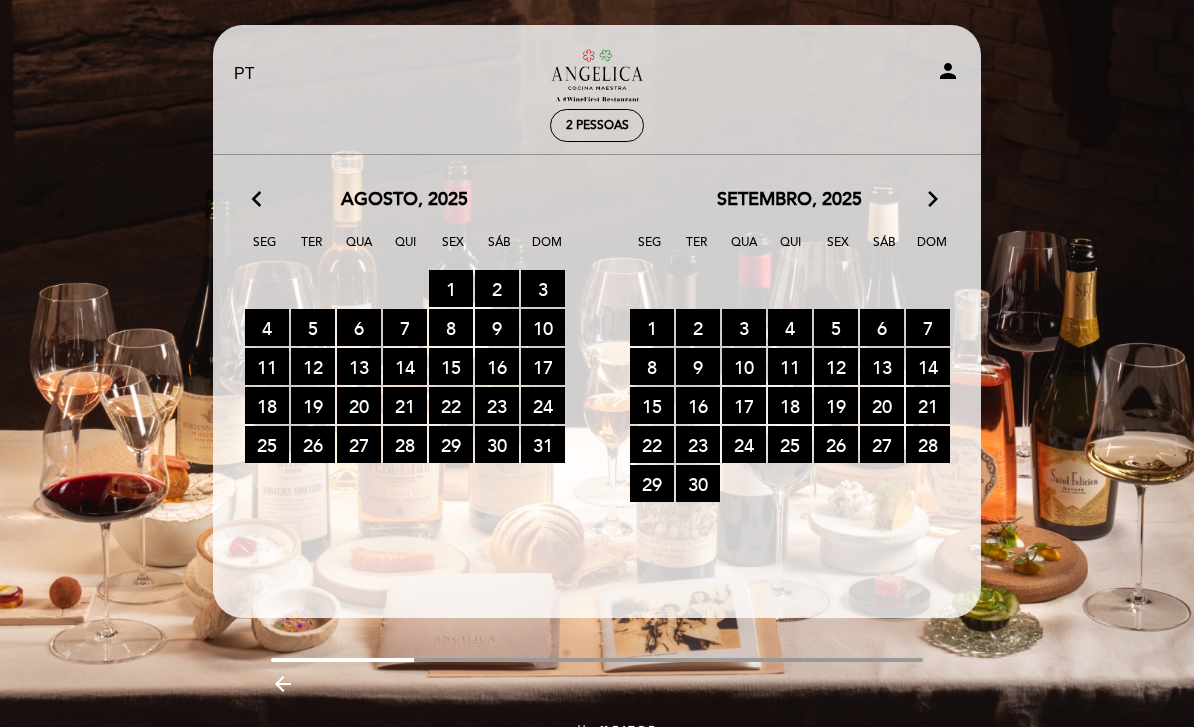 click on "arrow_forward_ios" at bounding box center (933, 200) 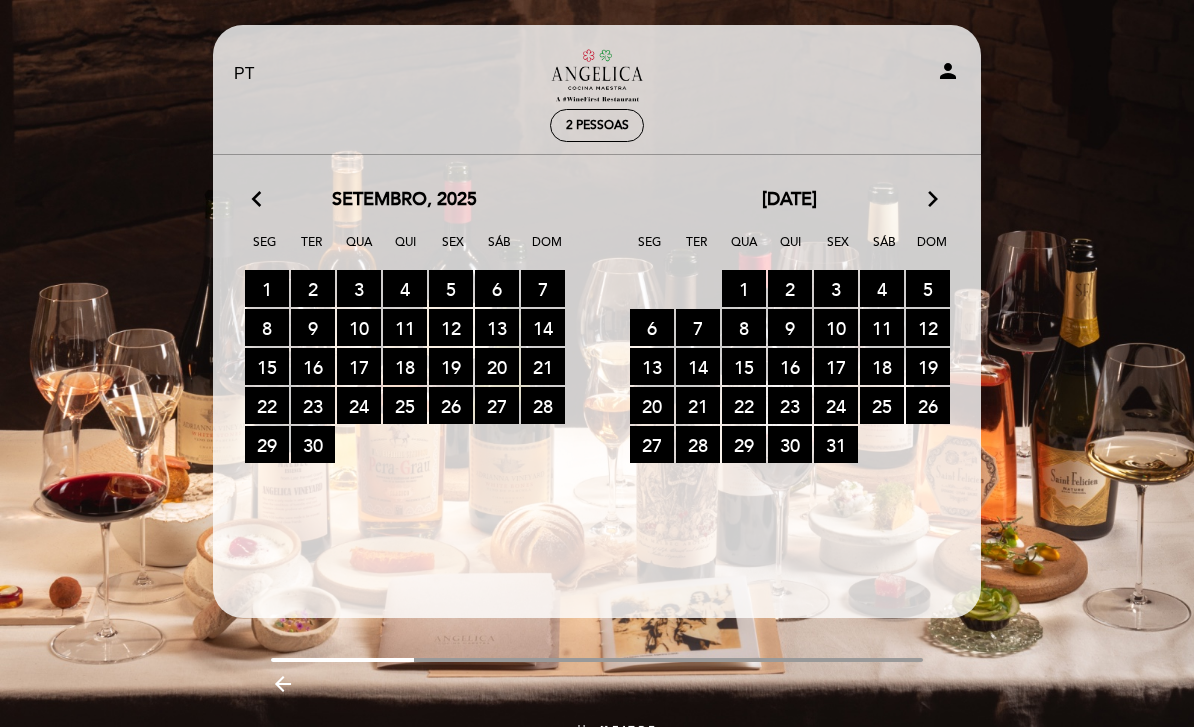 click on "arrow_forward_ios" at bounding box center (933, 200) 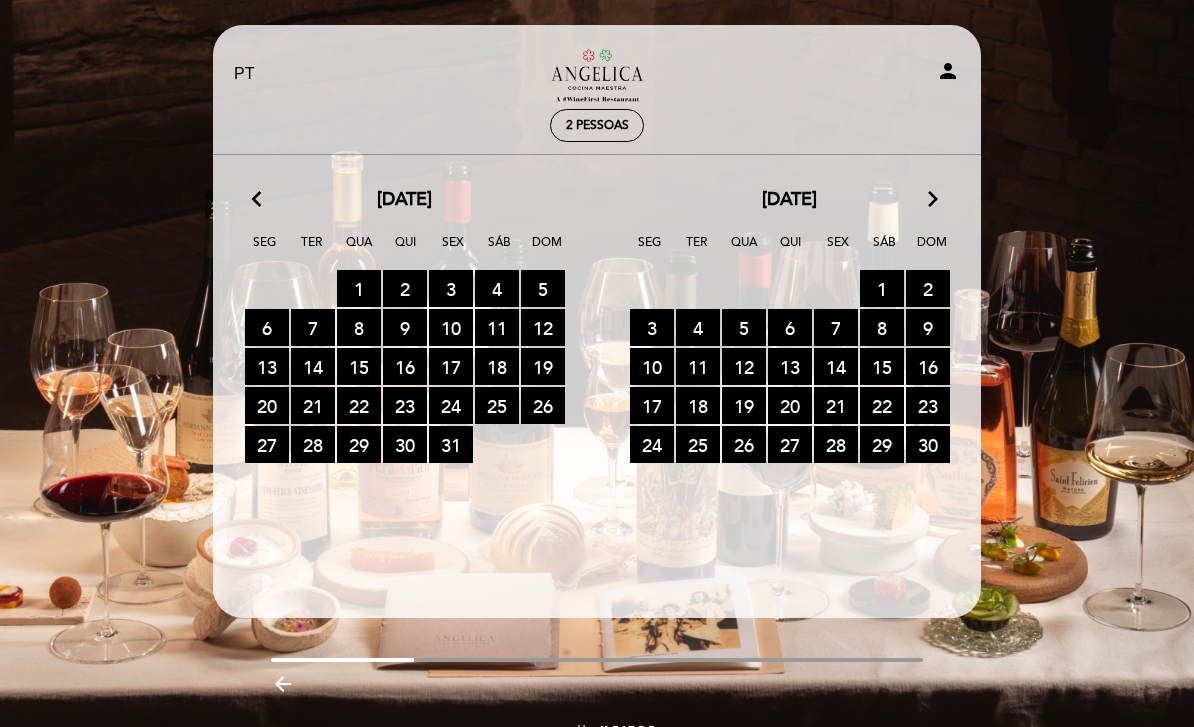 click on "22
RESERVAS DISPONÍVEIS" at bounding box center [882, 405] 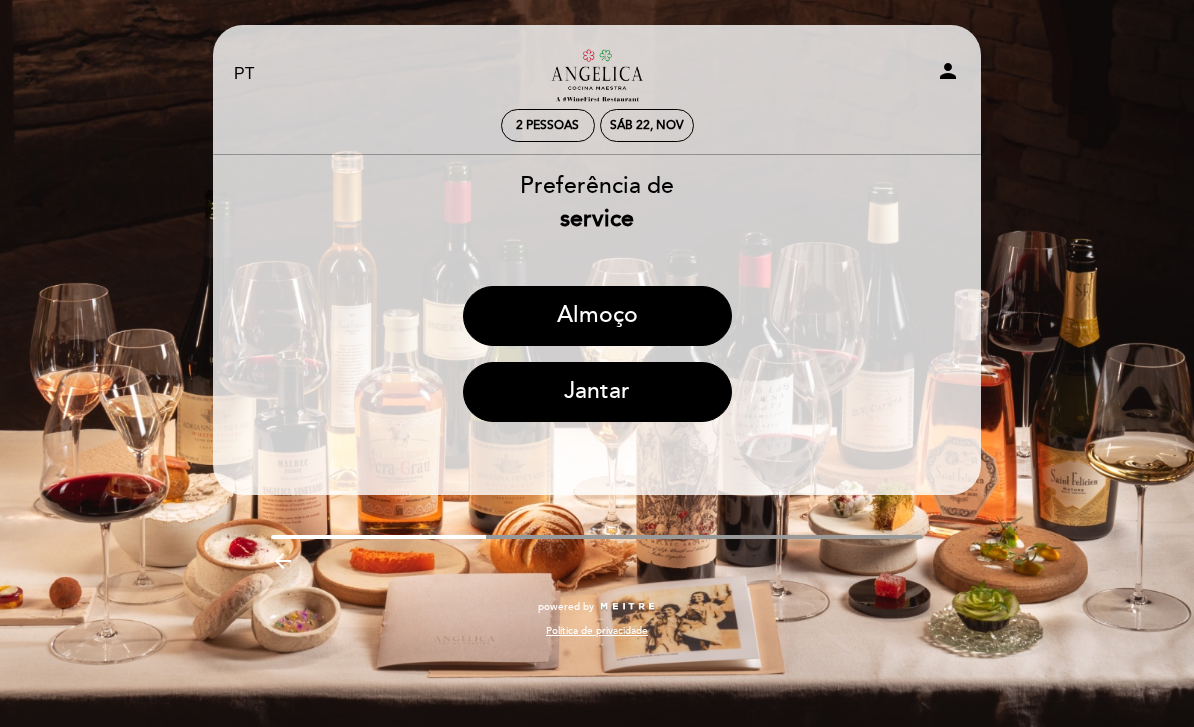 click on "Almoço" at bounding box center (597, 316) 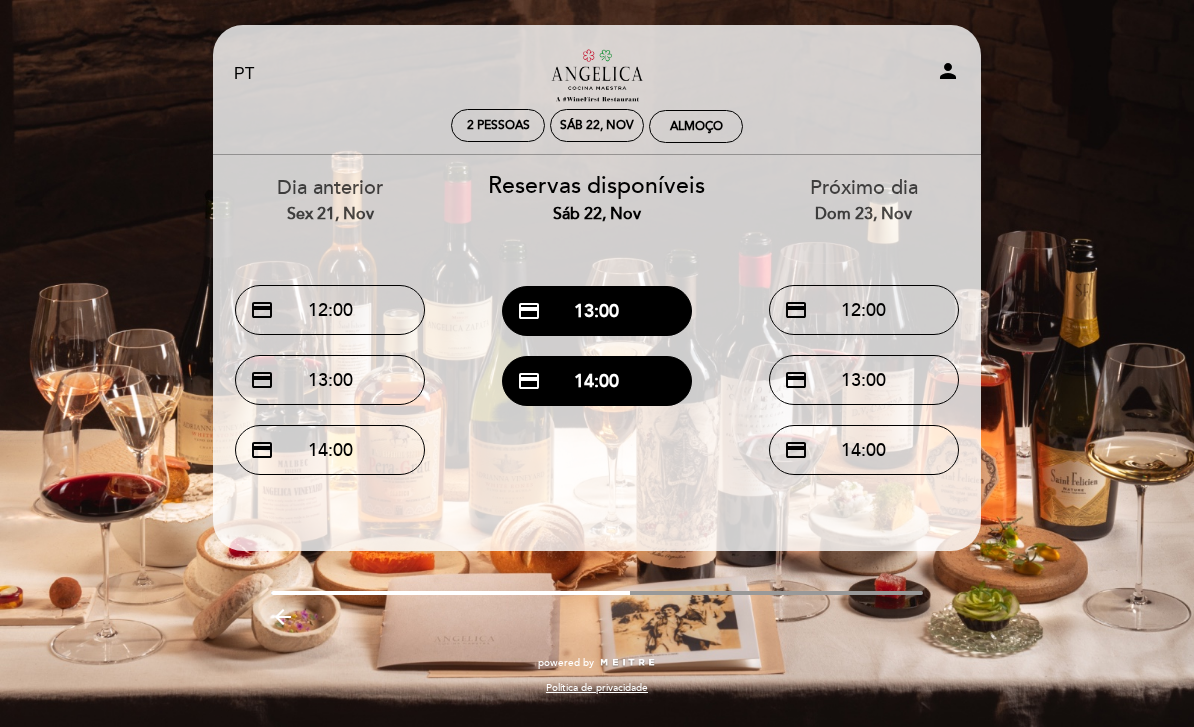 click on "credit_card
14:00" at bounding box center (597, 381) 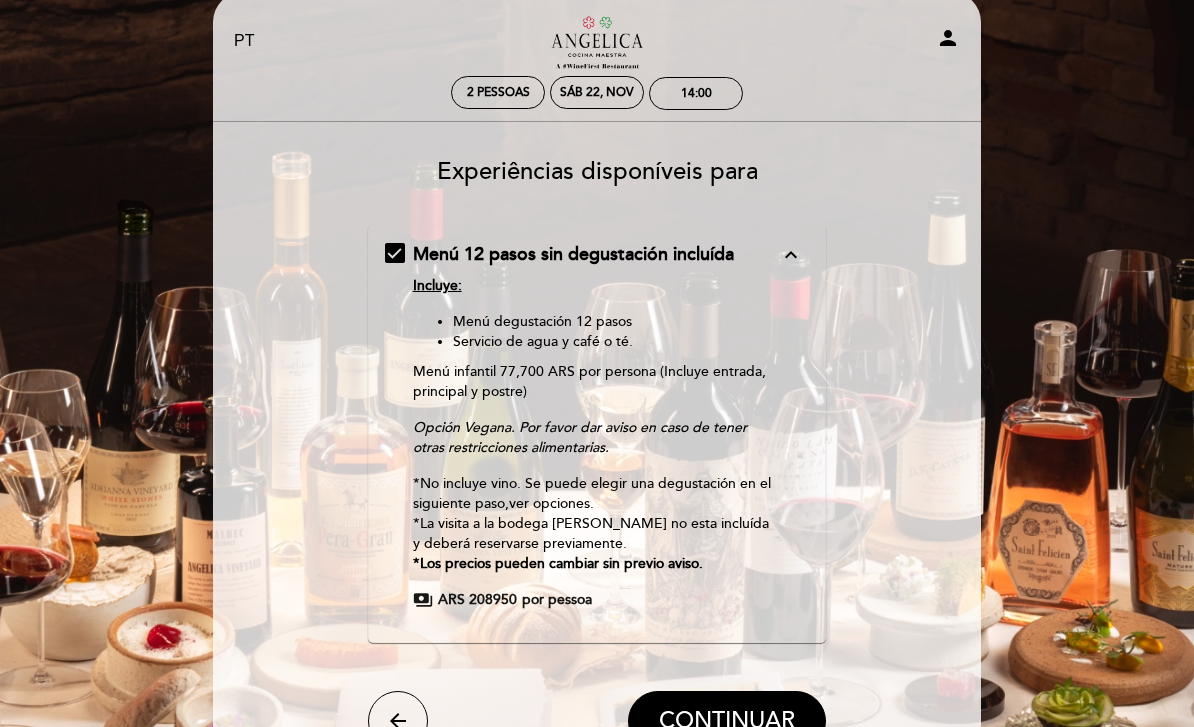 scroll, scrollTop: 32, scrollLeft: 0, axis: vertical 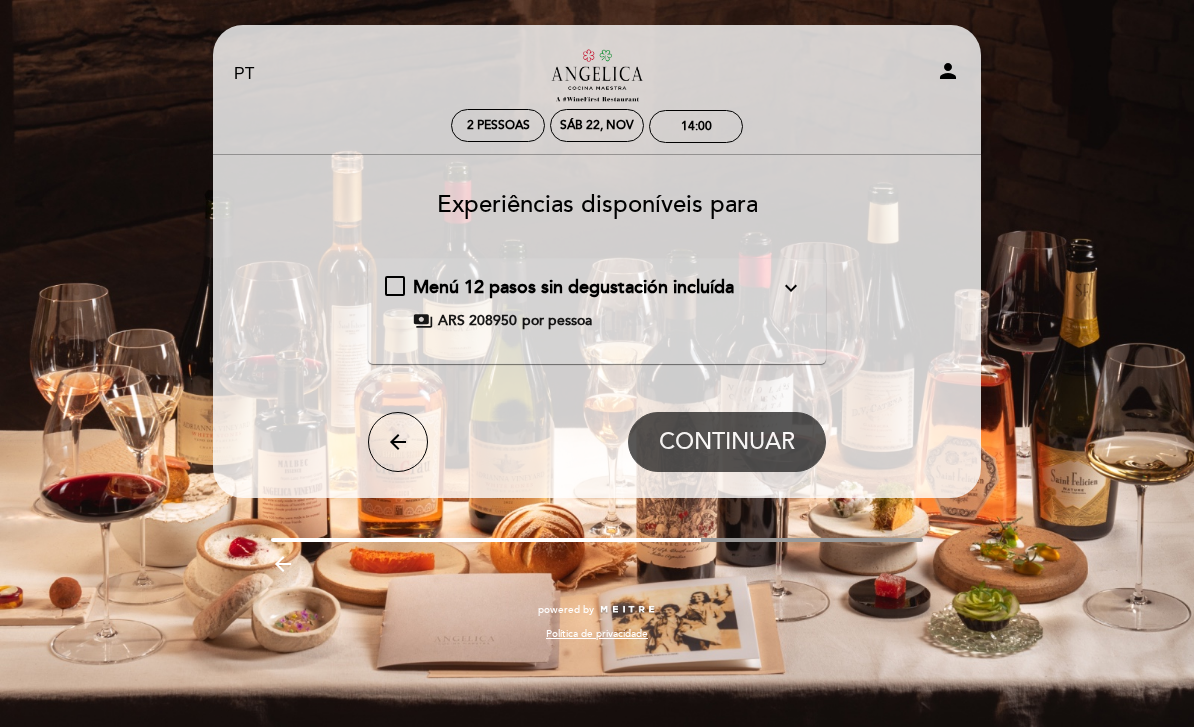 click on "arrow_back" at bounding box center [398, 442] 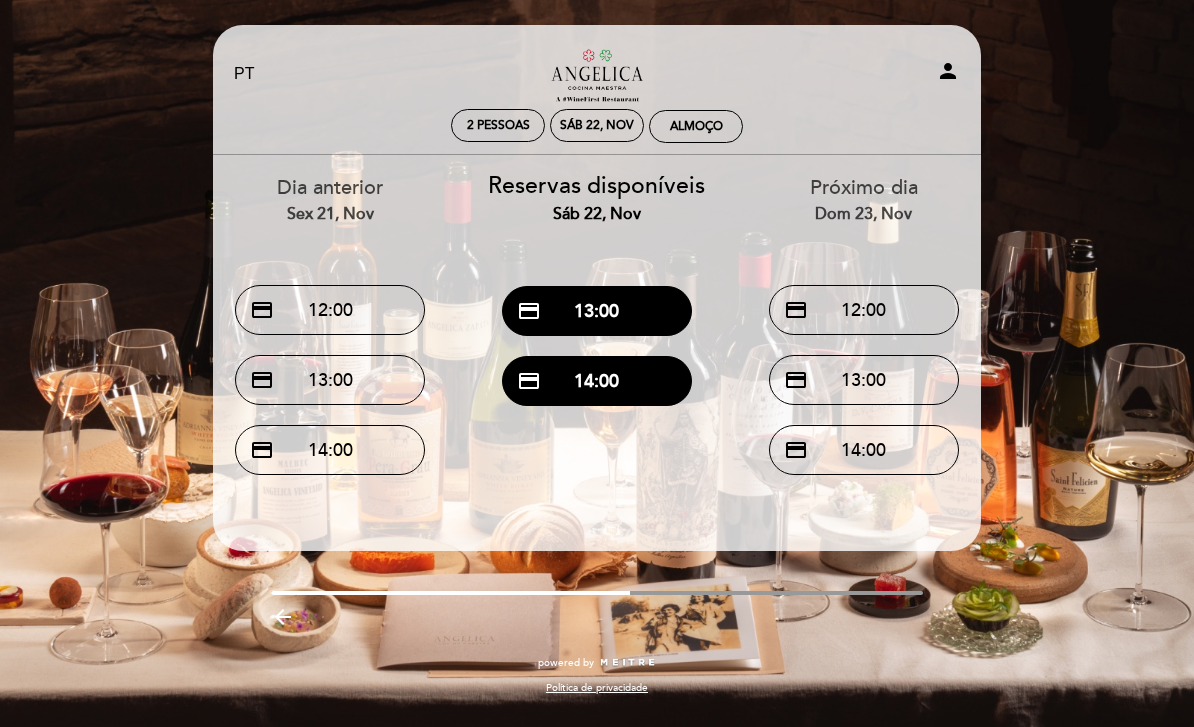 click on "credit_card
14:00" at bounding box center [597, 381] 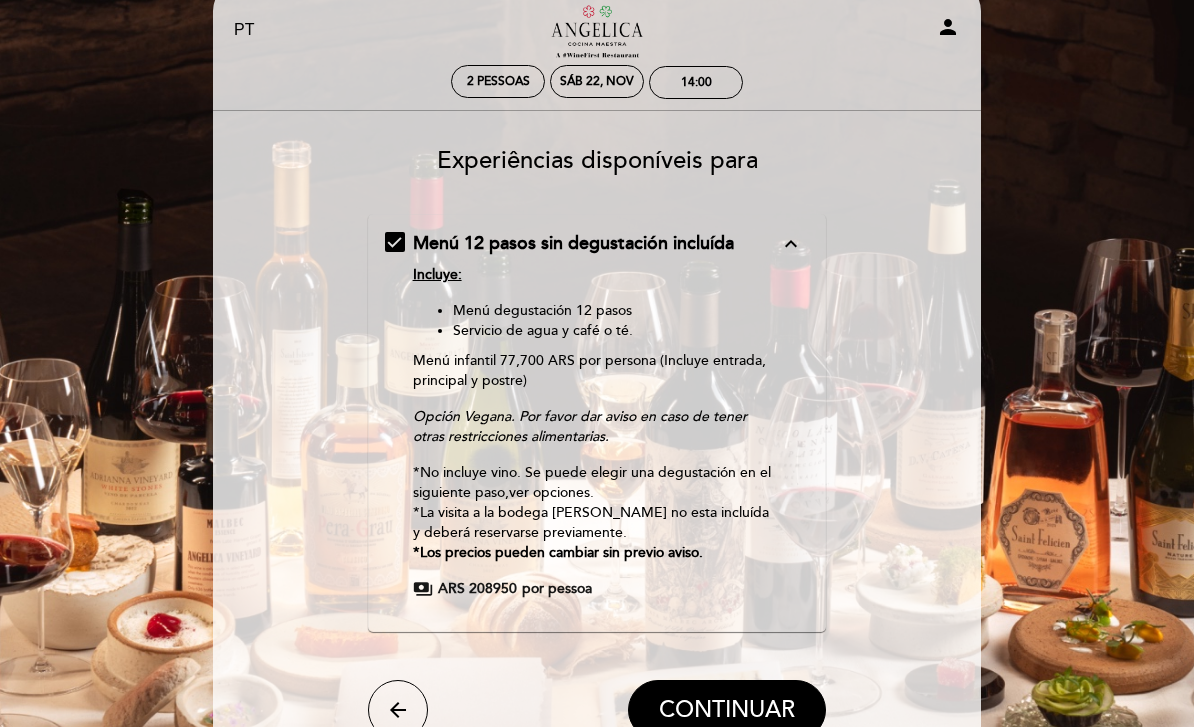 scroll, scrollTop: 0, scrollLeft: 0, axis: both 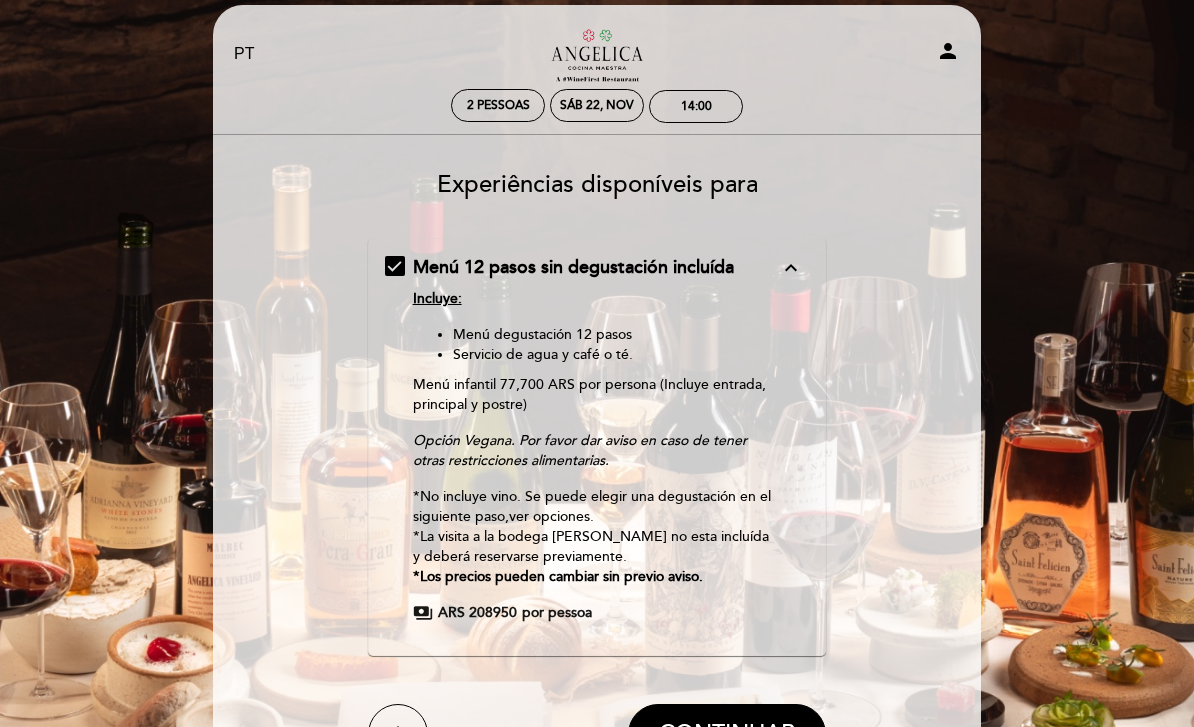 click on "CONTINUAR" at bounding box center (727, 734) 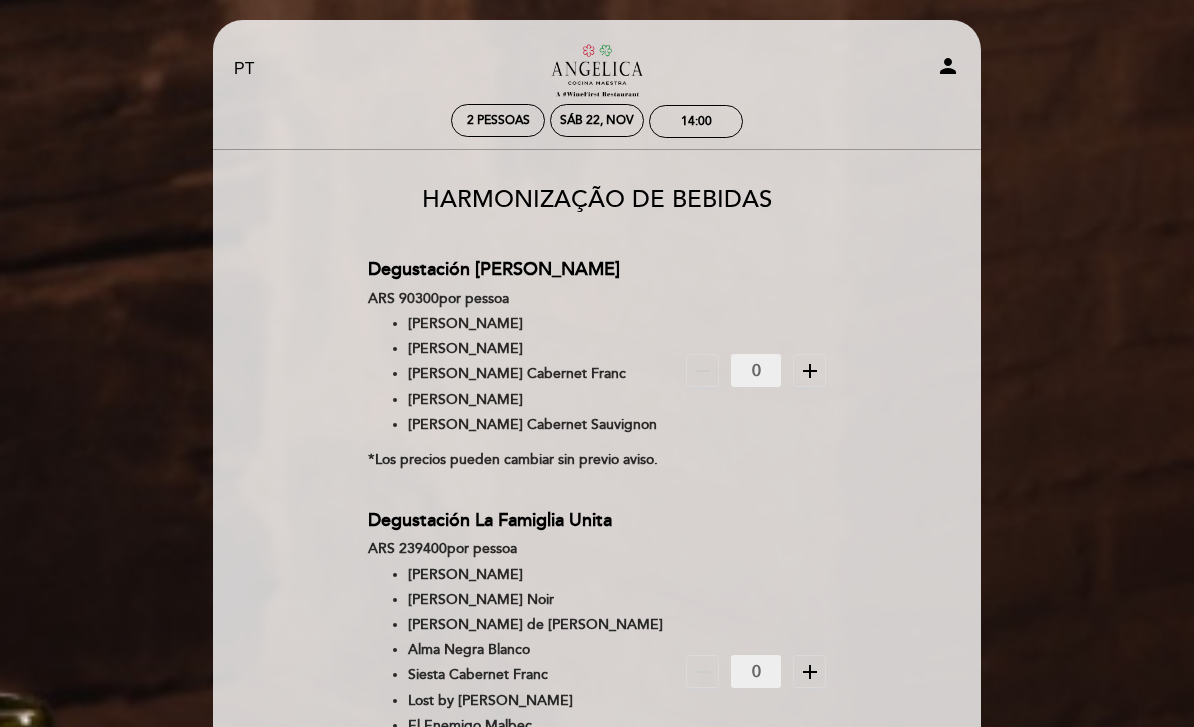 scroll, scrollTop: 0, scrollLeft: 0, axis: both 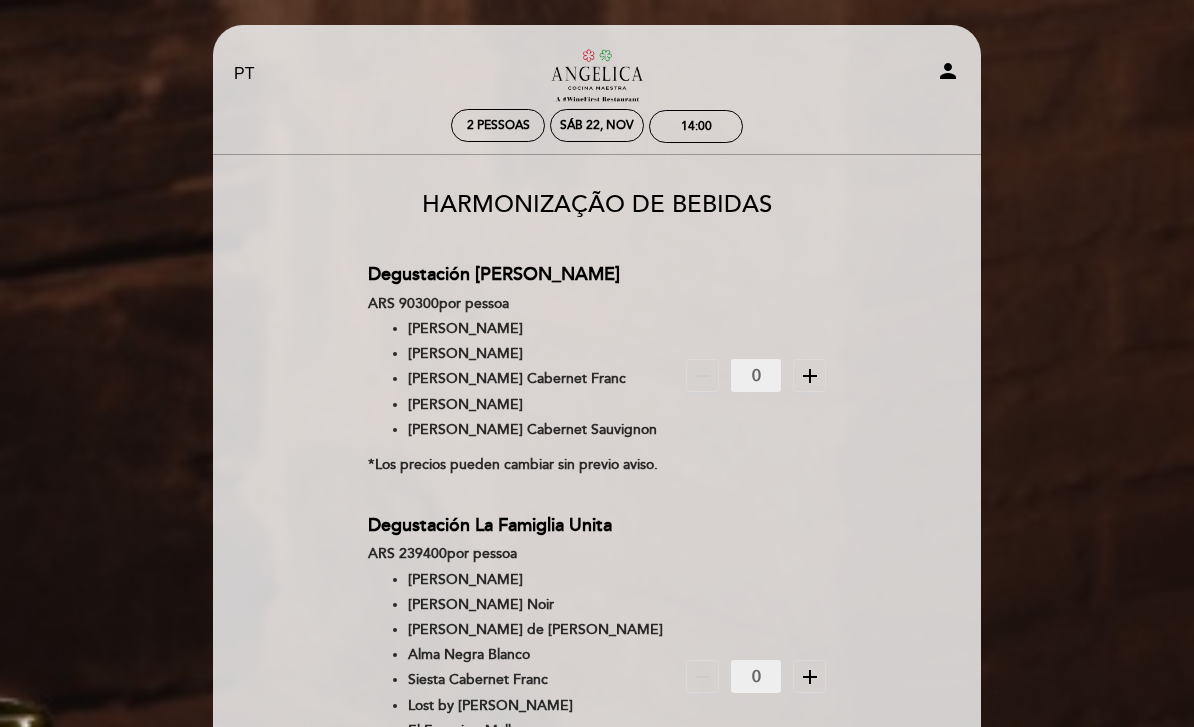 click on "Sáb
22,
nov" at bounding box center (597, 125) 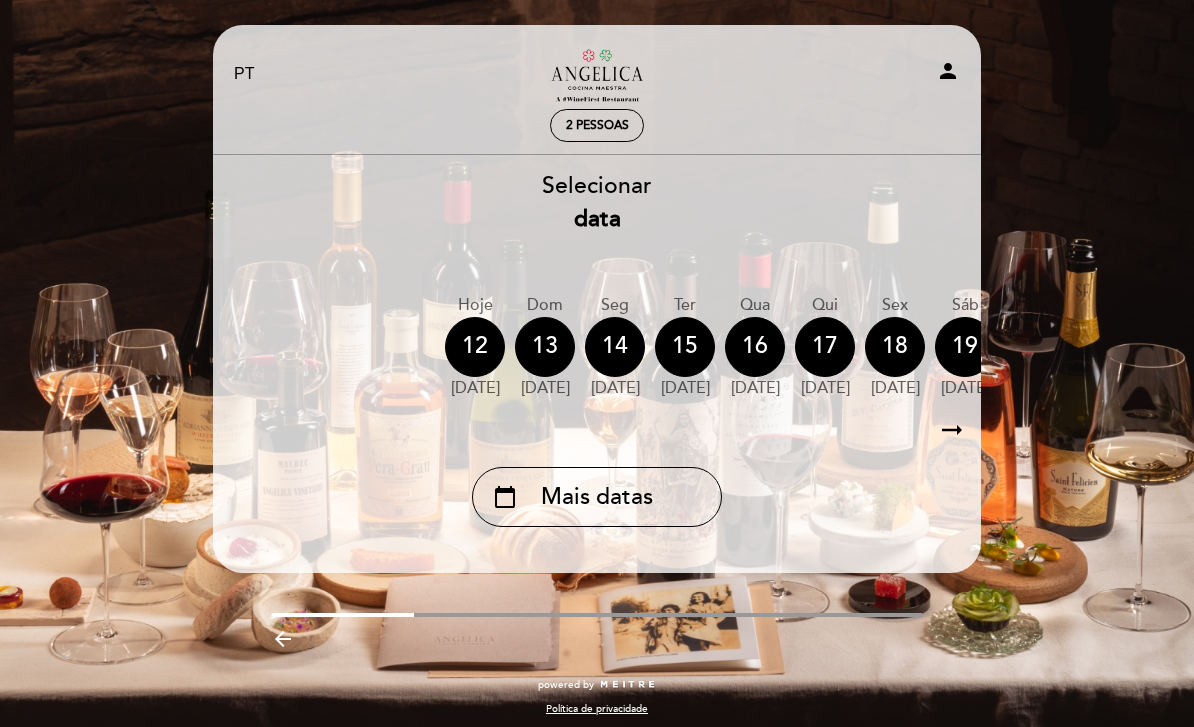 click on "calendar_today
Mais datas" at bounding box center [597, 497] 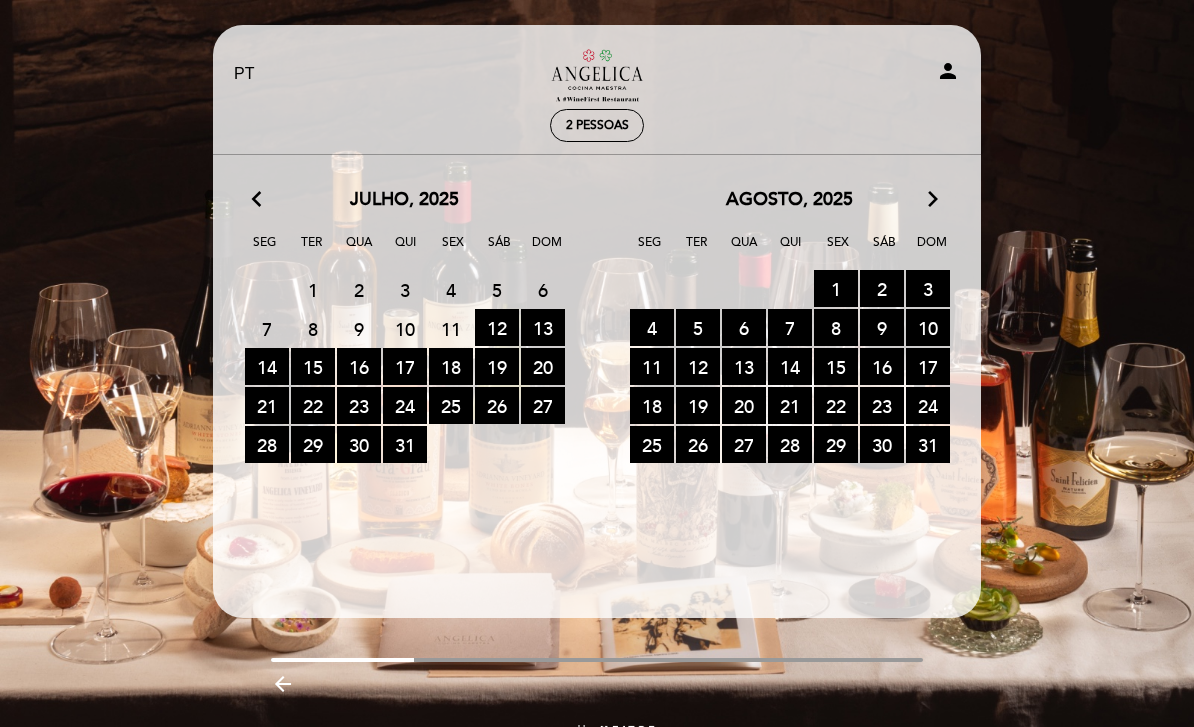 click on "arrow_forward_ios" at bounding box center (933, 200) 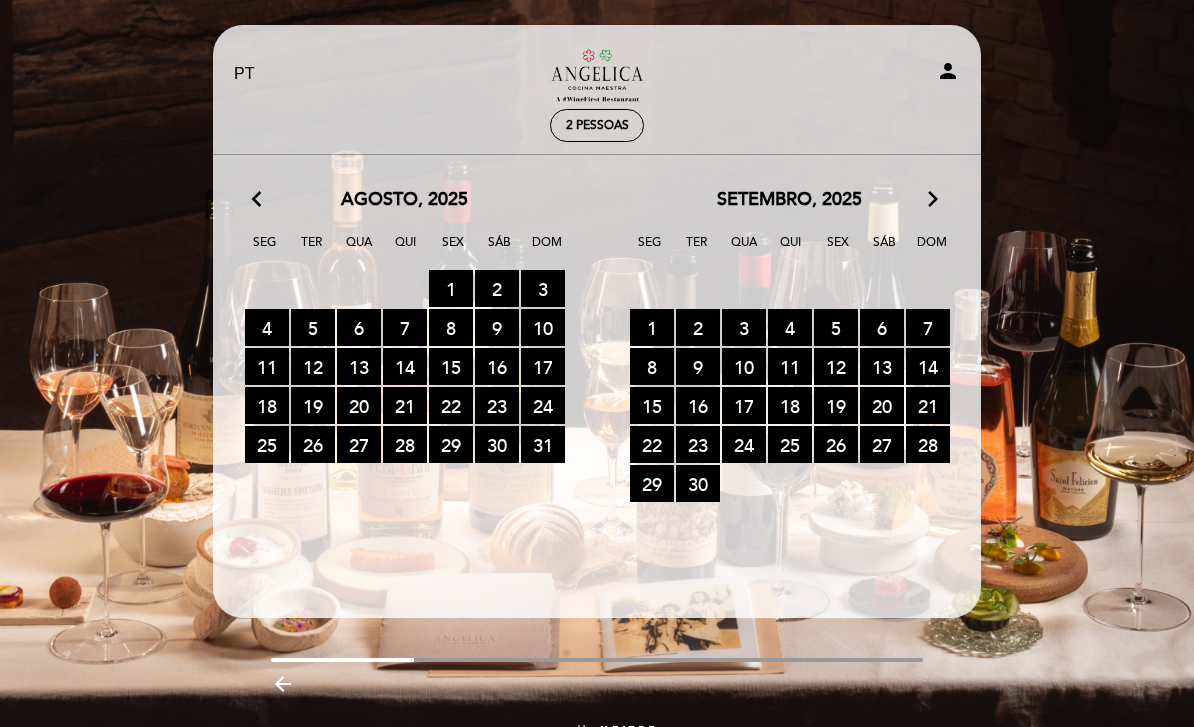 click on "arrow_back_ios" at bounding box center [261, 200] 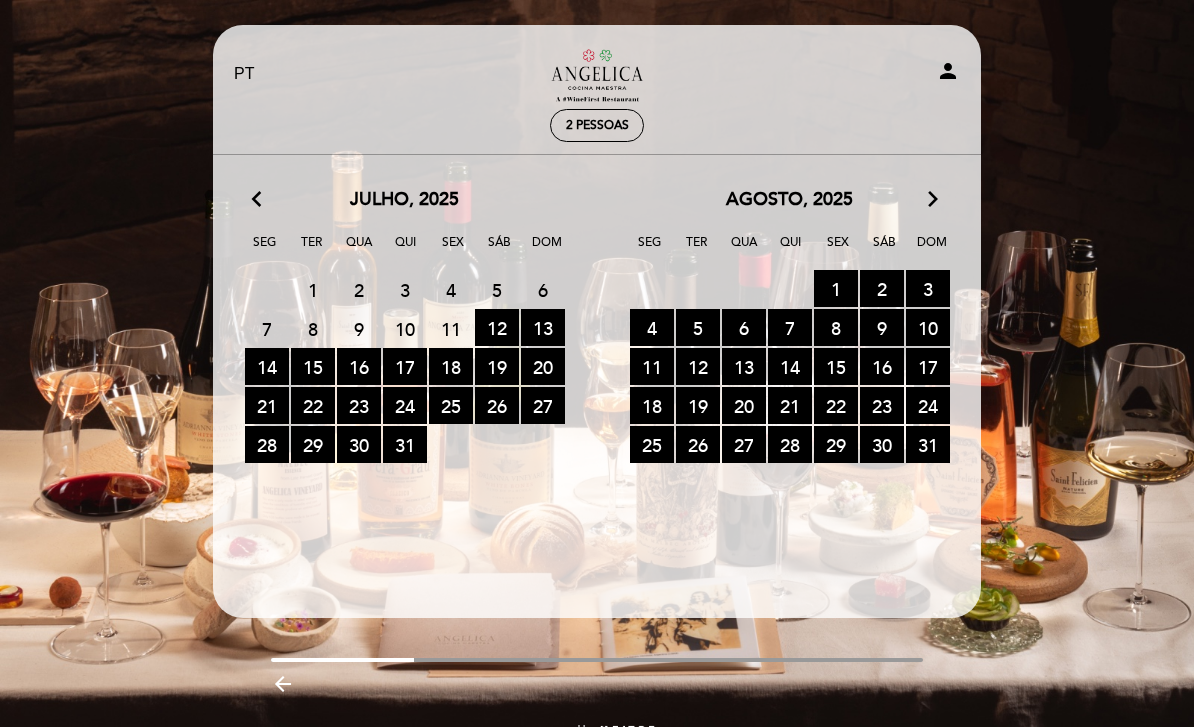 click on "20
RESERVAS DISPONÍVEIS" at bounding box center [744, 405] 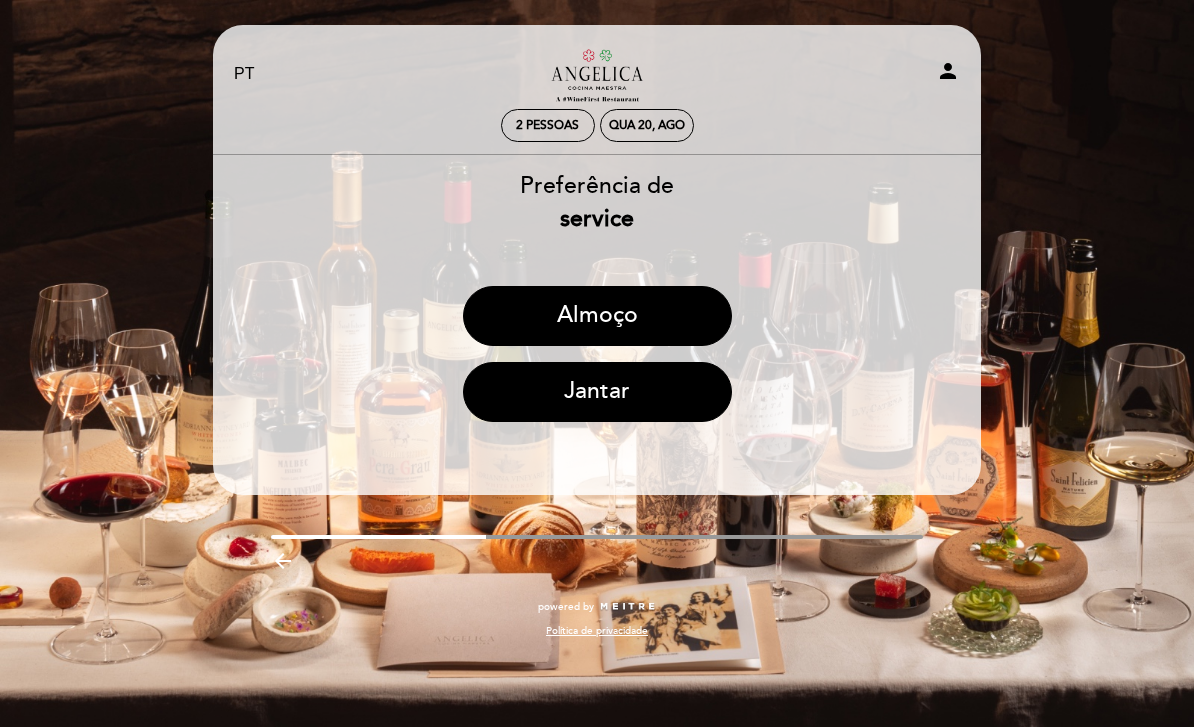 click on "Almoço" at bounding box center (597, 316) 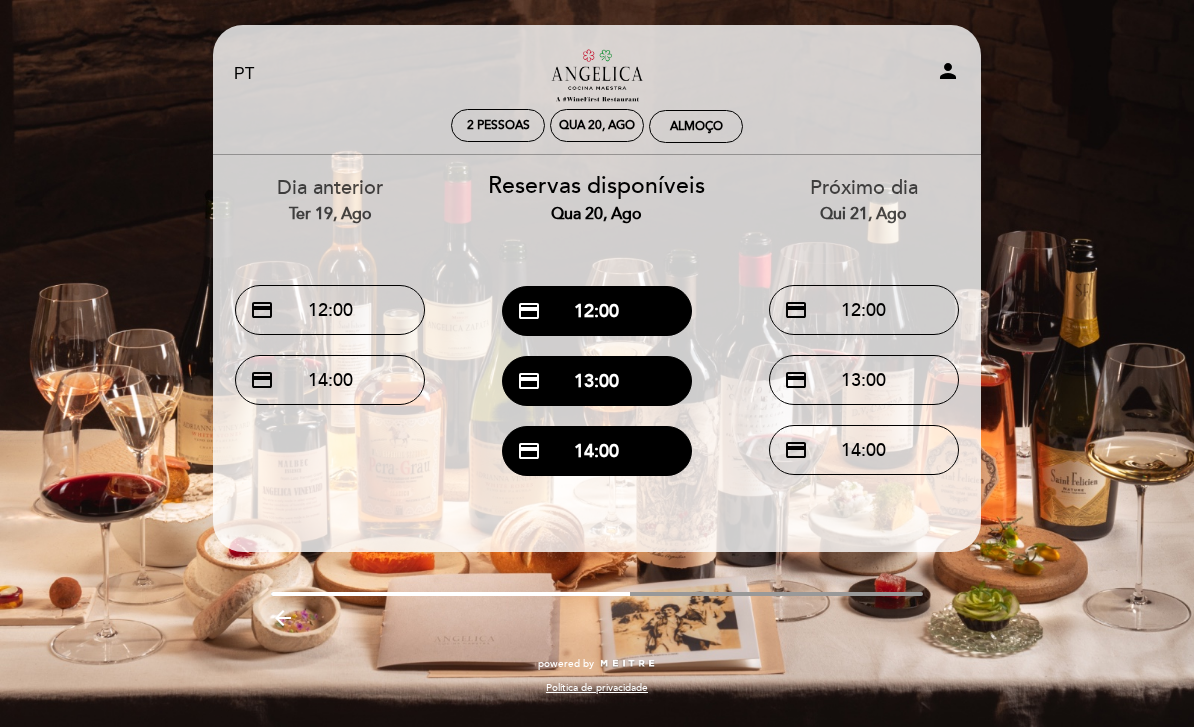 click on "credit_card
12:00" at bounding box center [597, 311] 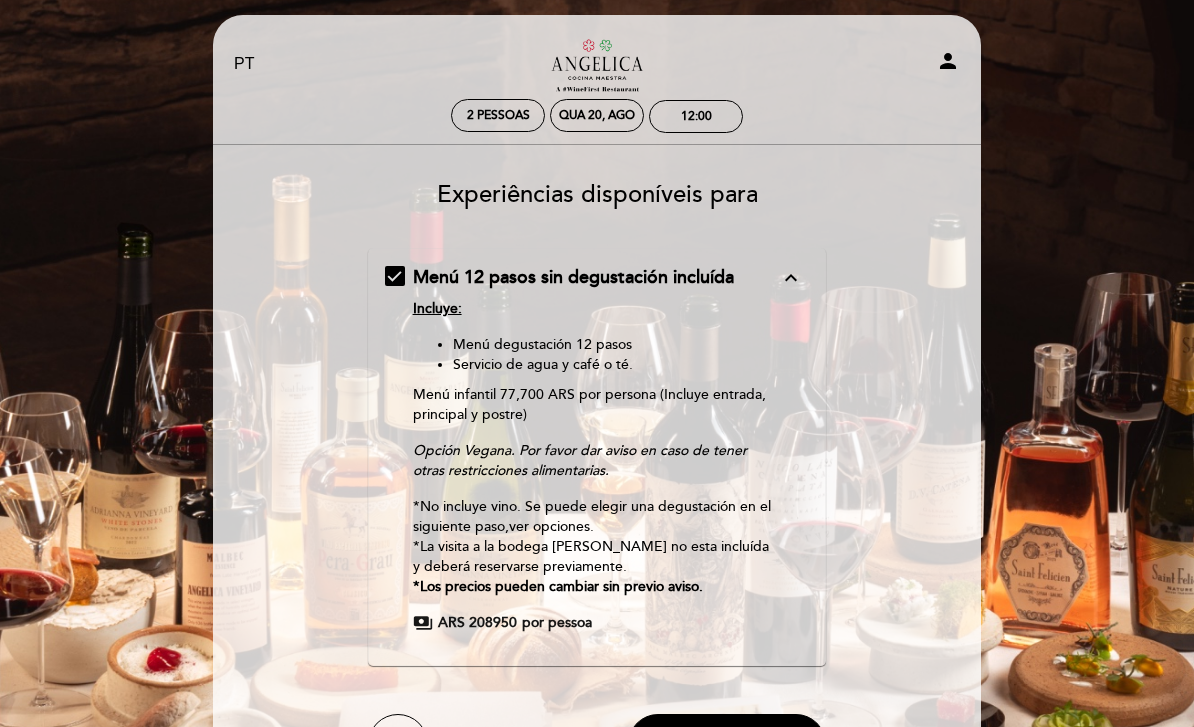 scroll, scrollTop: 8, scrollLeft: 0, axis: vertical 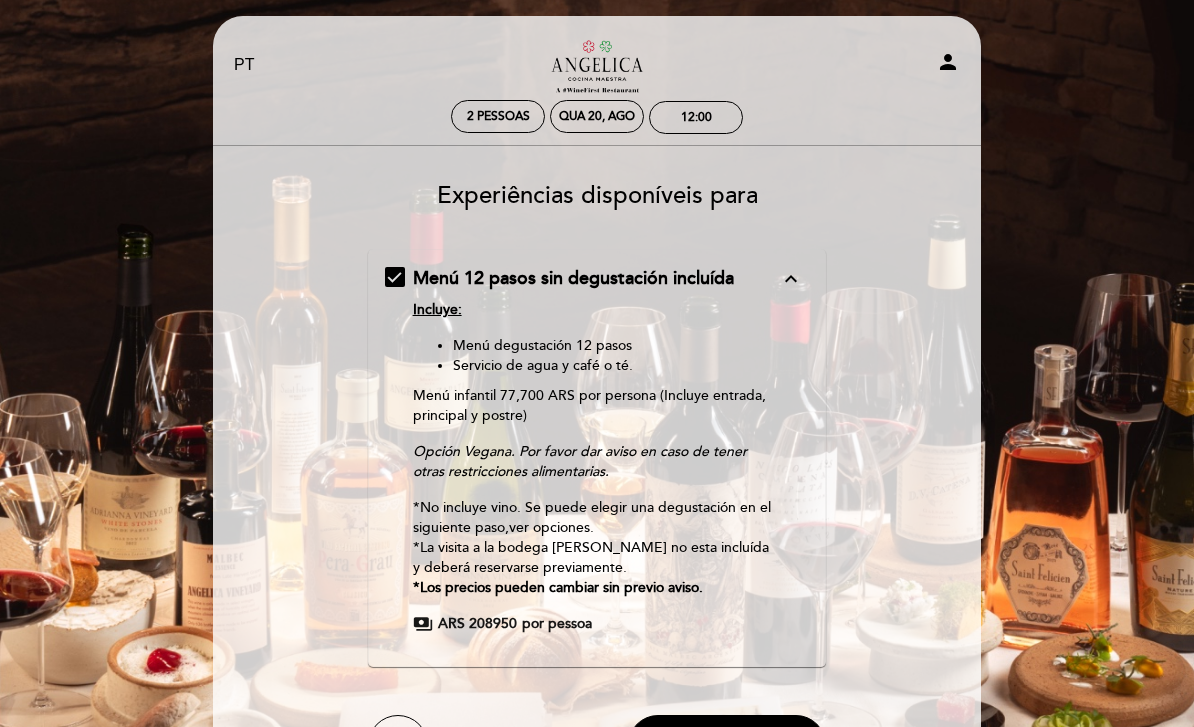 click on "arrow_back" at bounding box center [398, 746] 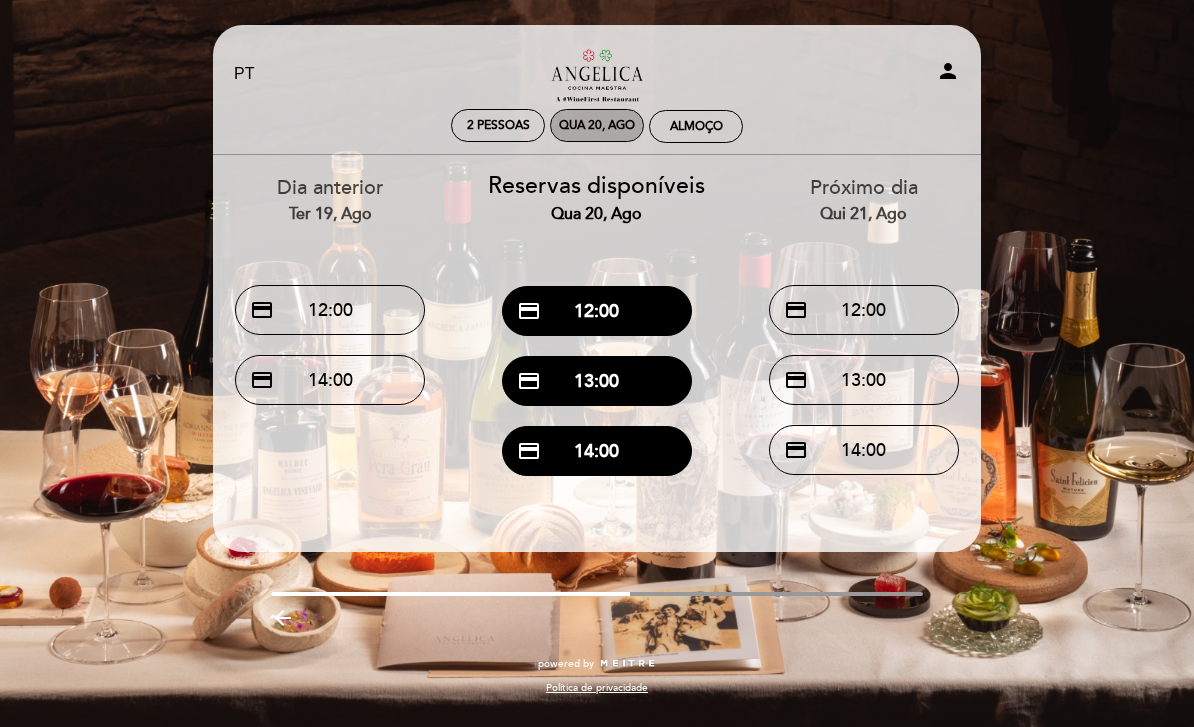 click on "Qua
20,
ago" at bounding box center [597, 125] 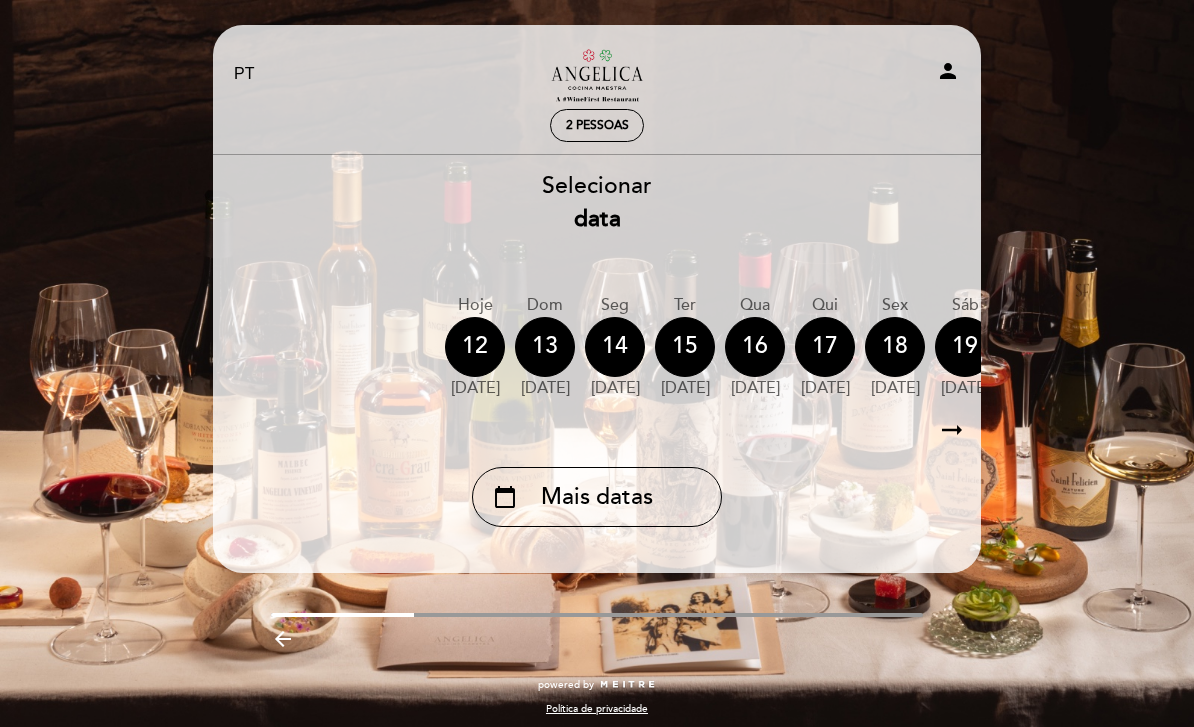 click on "calendar_today
Mais datas" at bounding box center (597, 497) 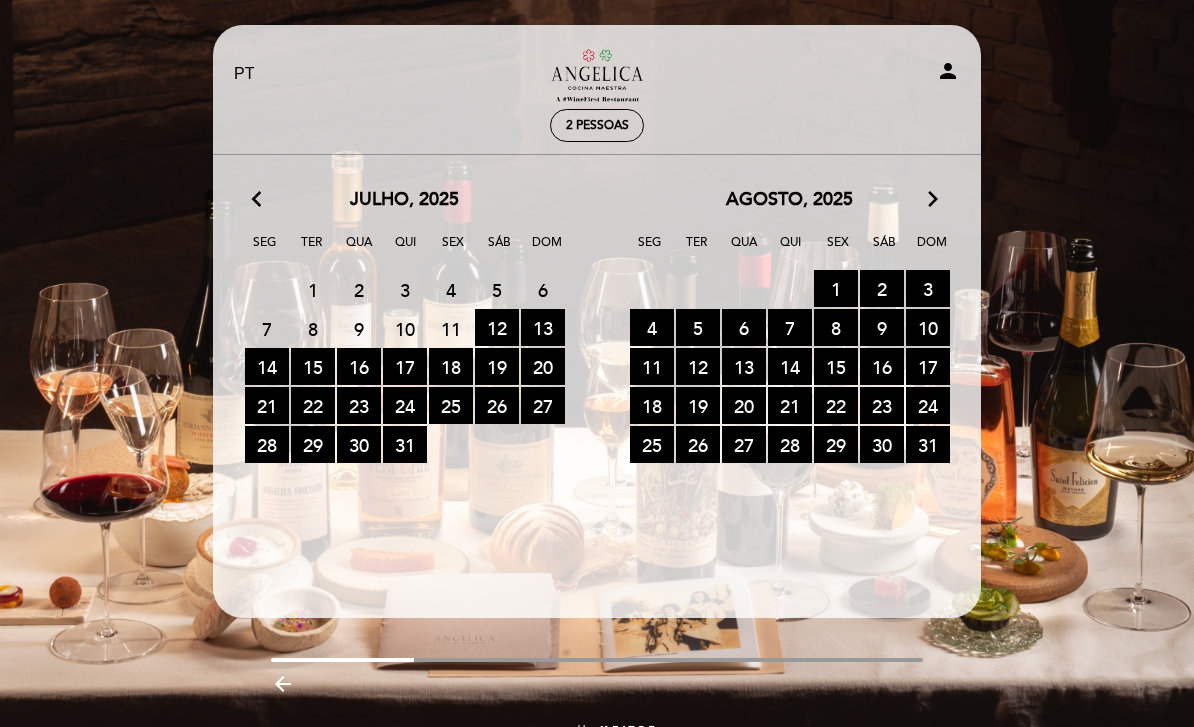 click on "arrow_forward_ios" at bounding box center (933, 200) 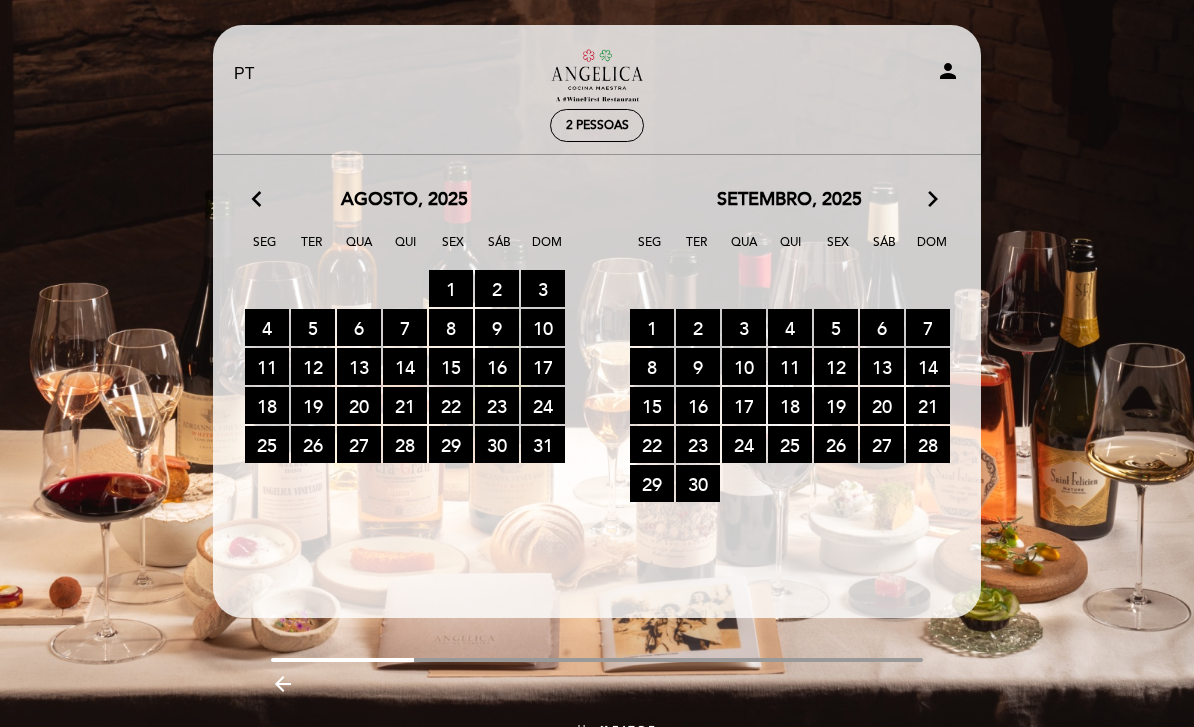 click on "arrow_forward_ios" at bounding box center [933, 200] 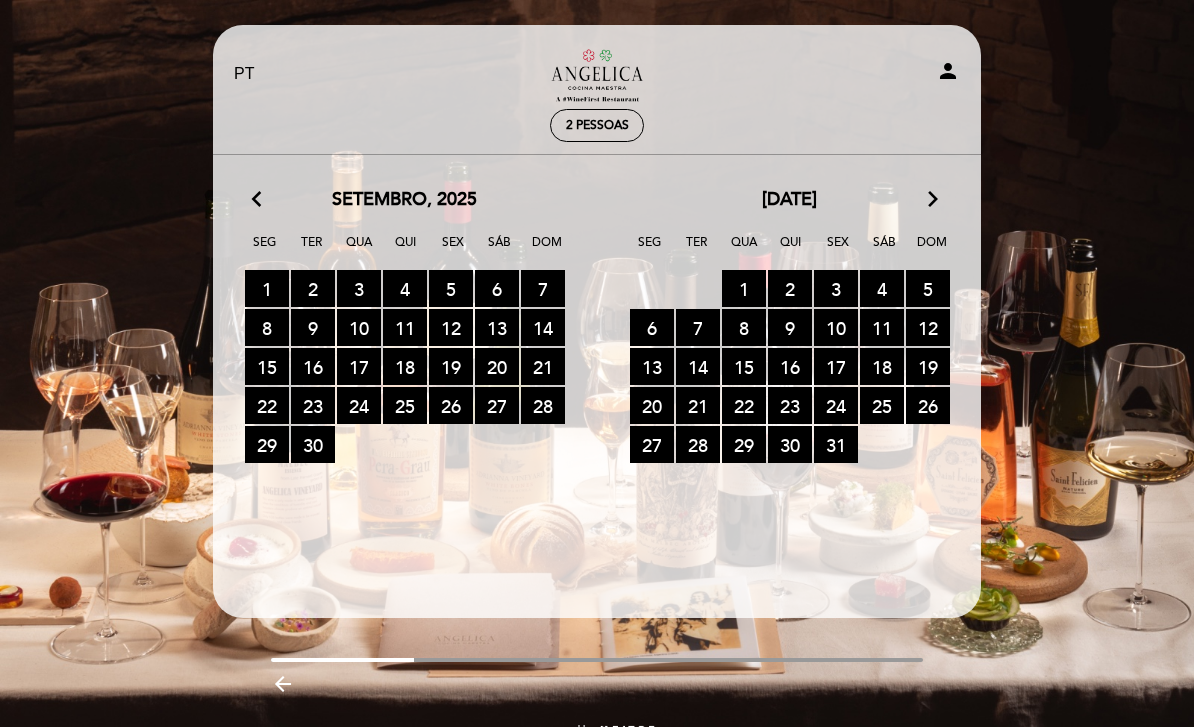 click on "outubro,
2025
arrow_forward_ios" at bounding box center (789, 200) 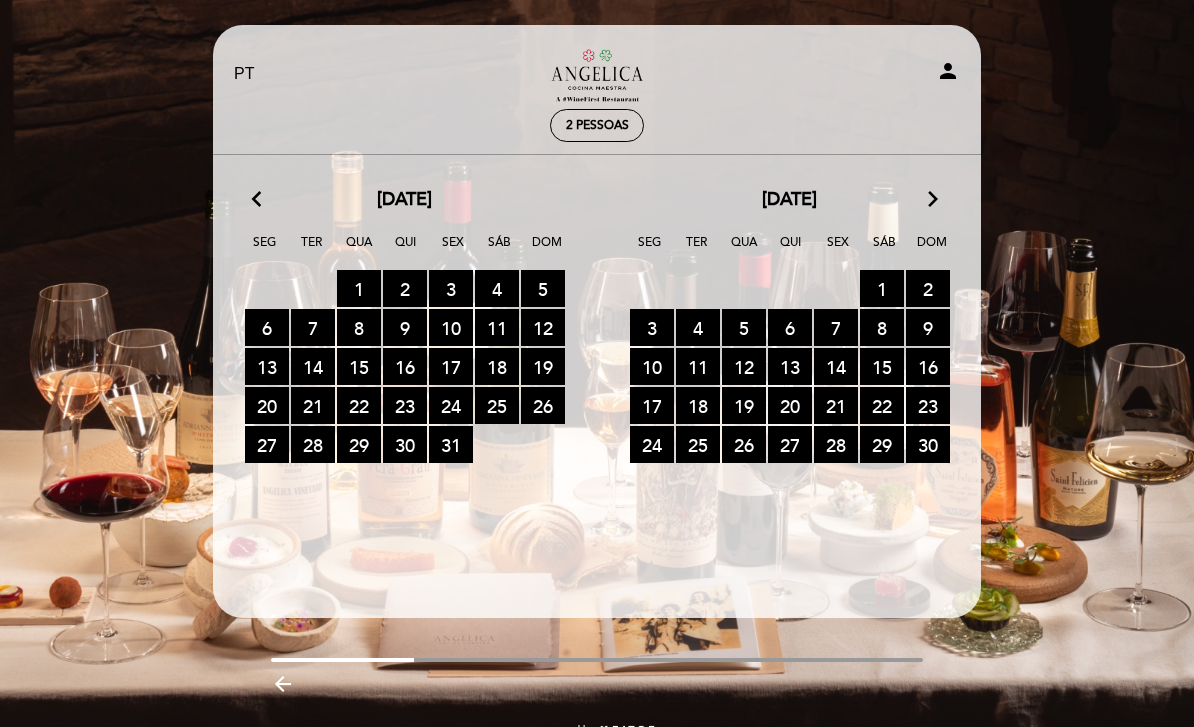 click on "arrow_forward_ios" at bounding box center [933, 200] 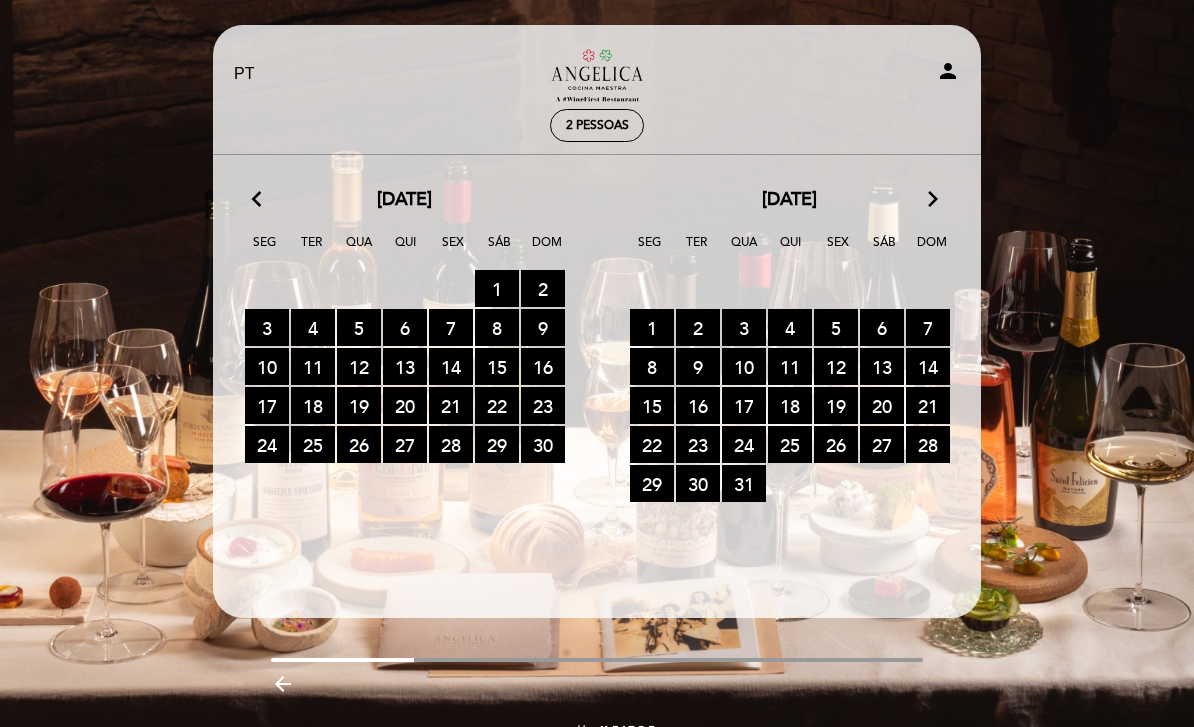 click on "arrow_forward_ios" at bounding box center (933, 200) 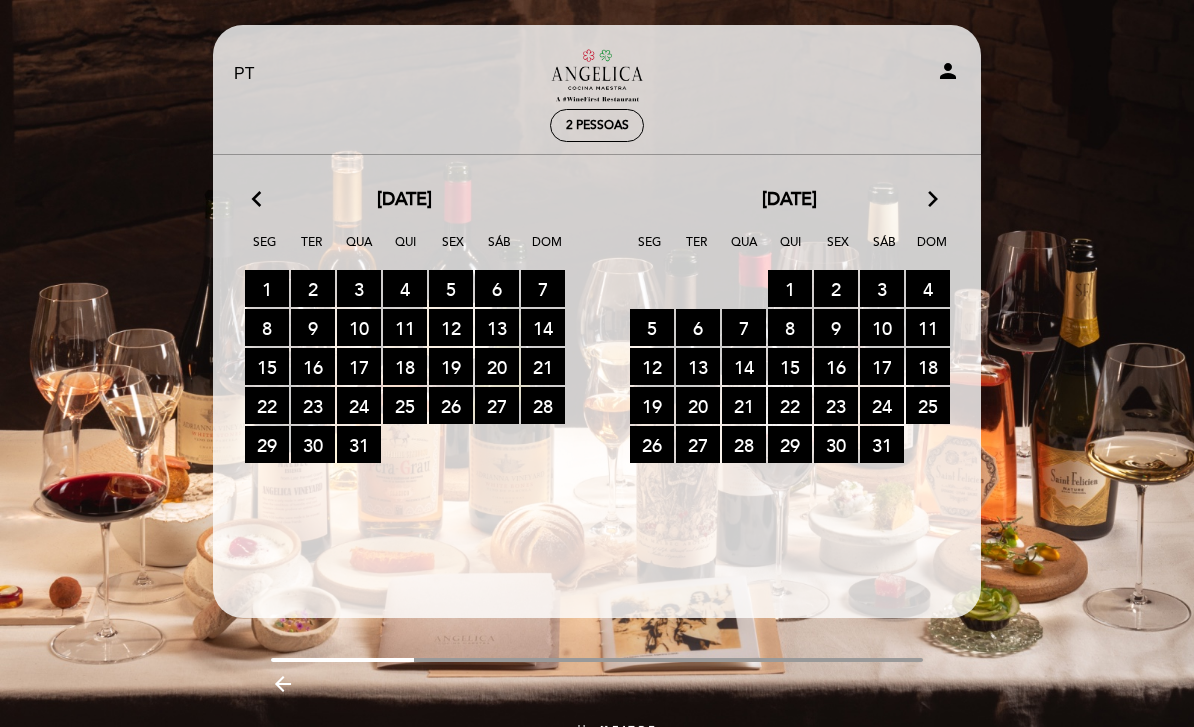 click on "22
RESERVAS DISPONÍVEIS" at bounding box center (790, 405) 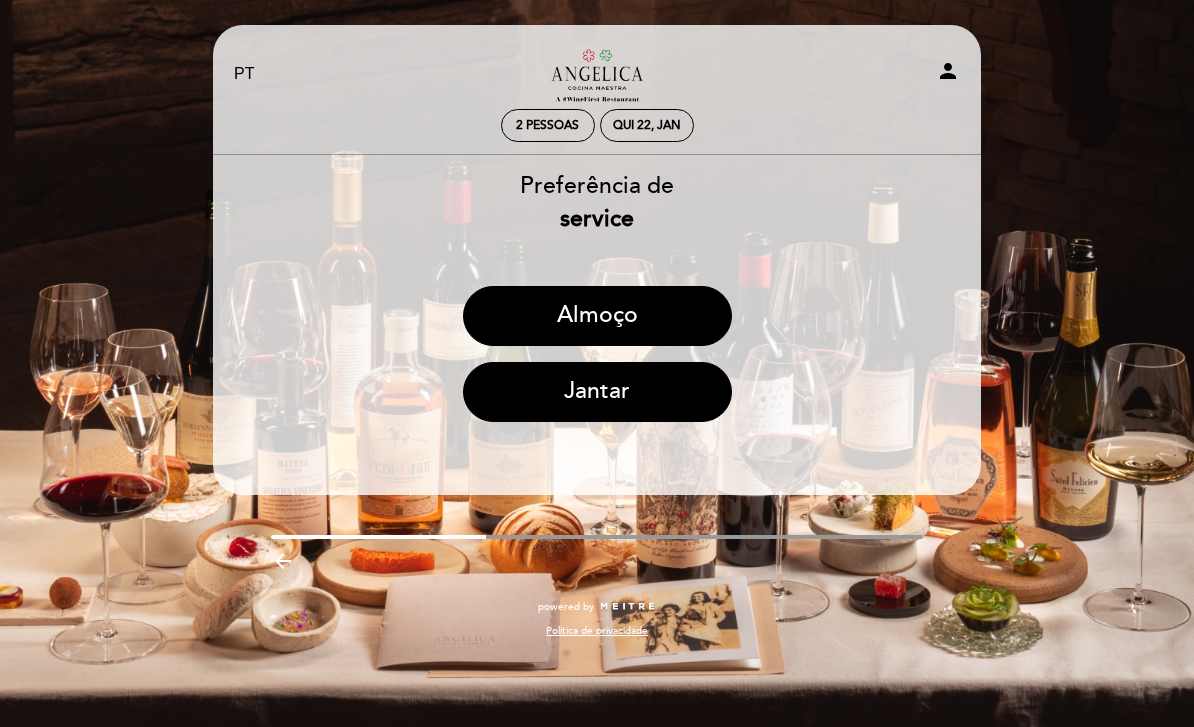 click on "Almoço" at bounding box center (597, 316) 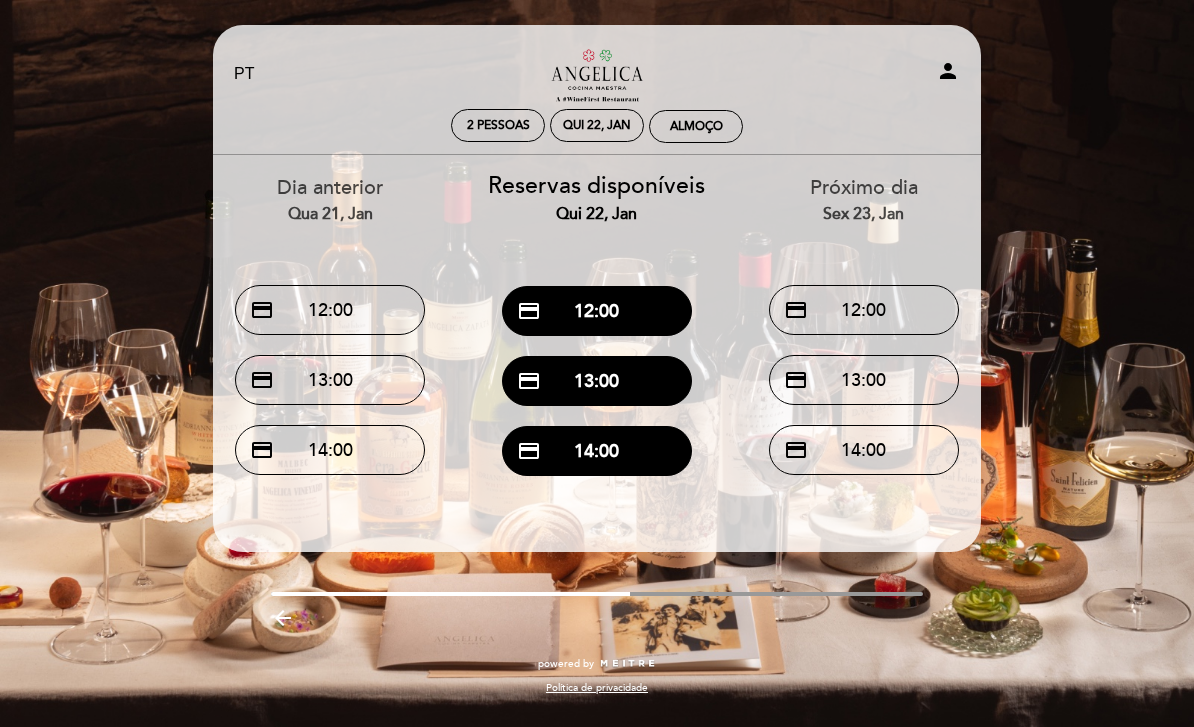click on "credit_card
12:00" at bounding box center [597, 311] 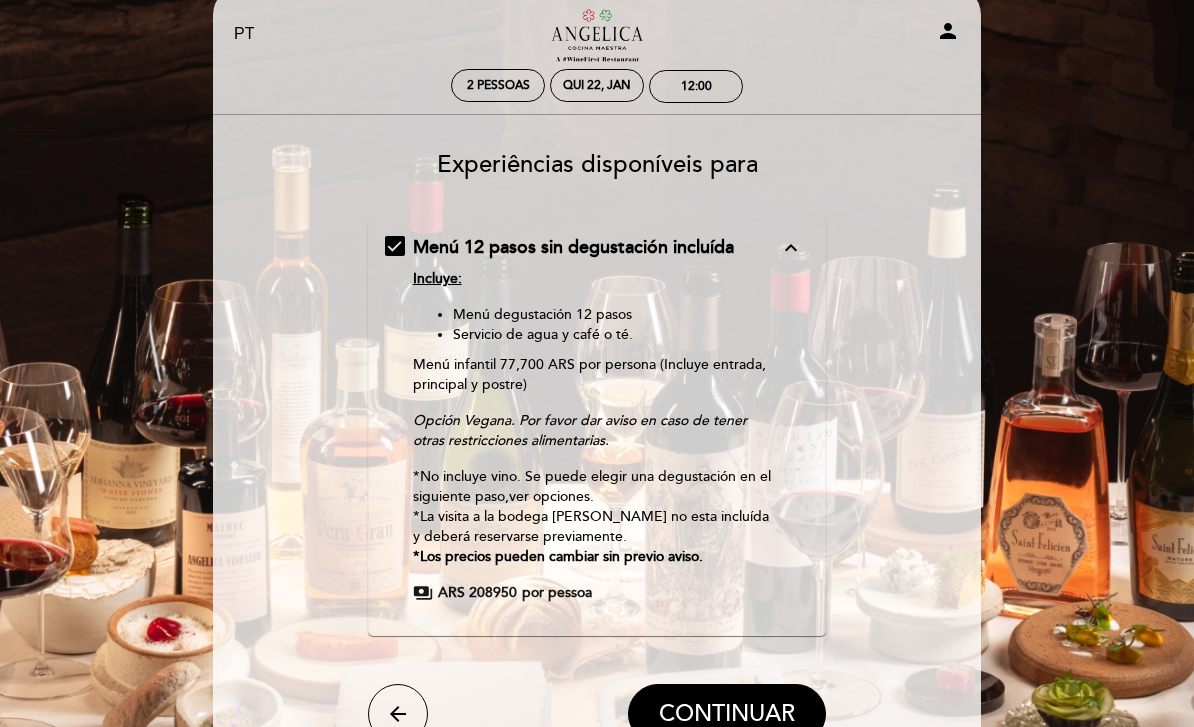scroll, scrollTop: 54, scrollLeft: 0, axis: vertical 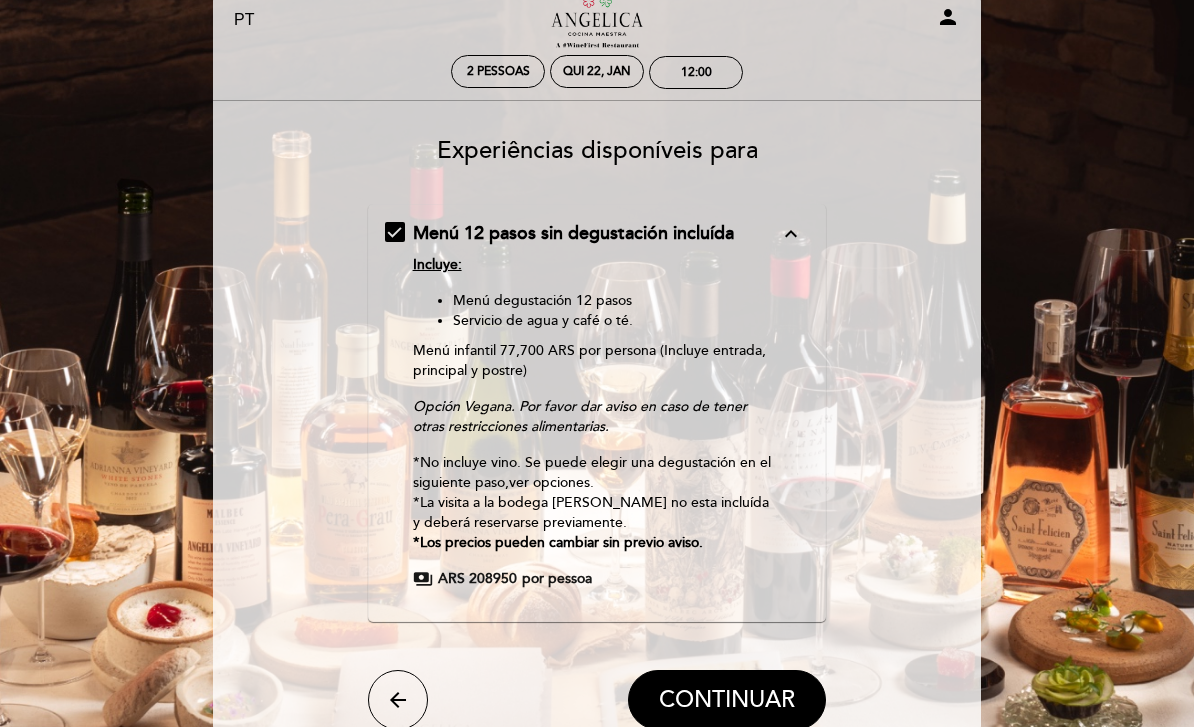 click on "expand_less" at bounding box center (791, 234) 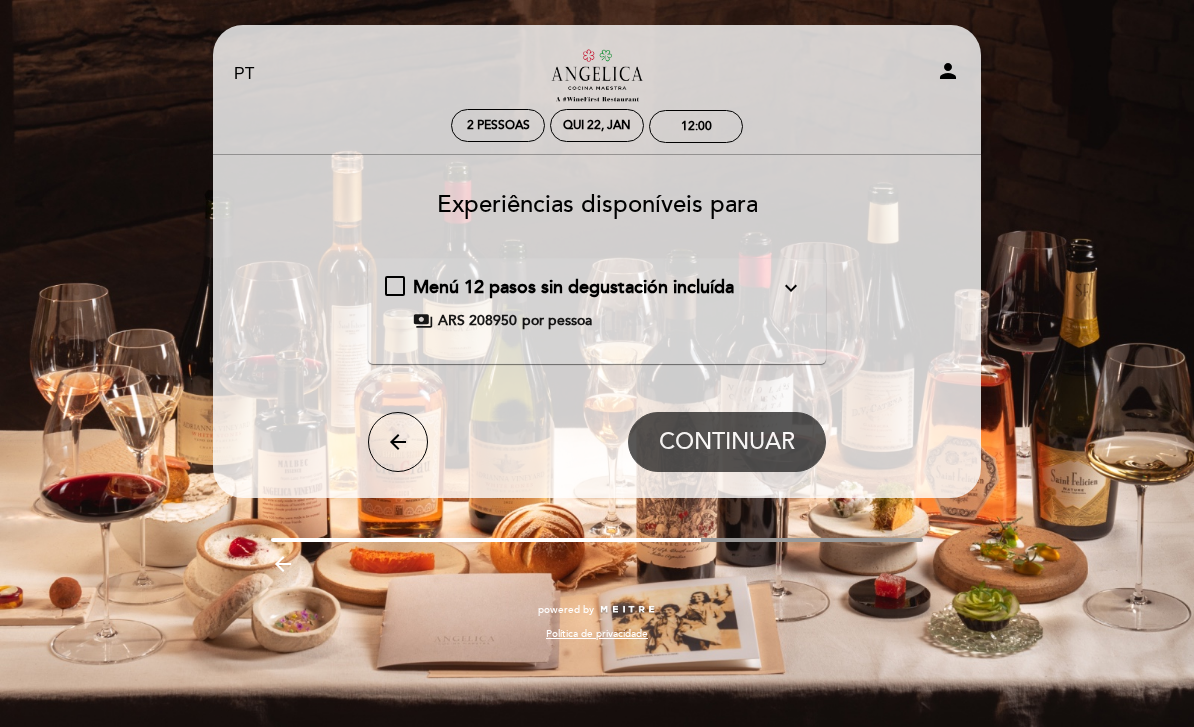 click on "expand_more" at bounding box center (791, 288) 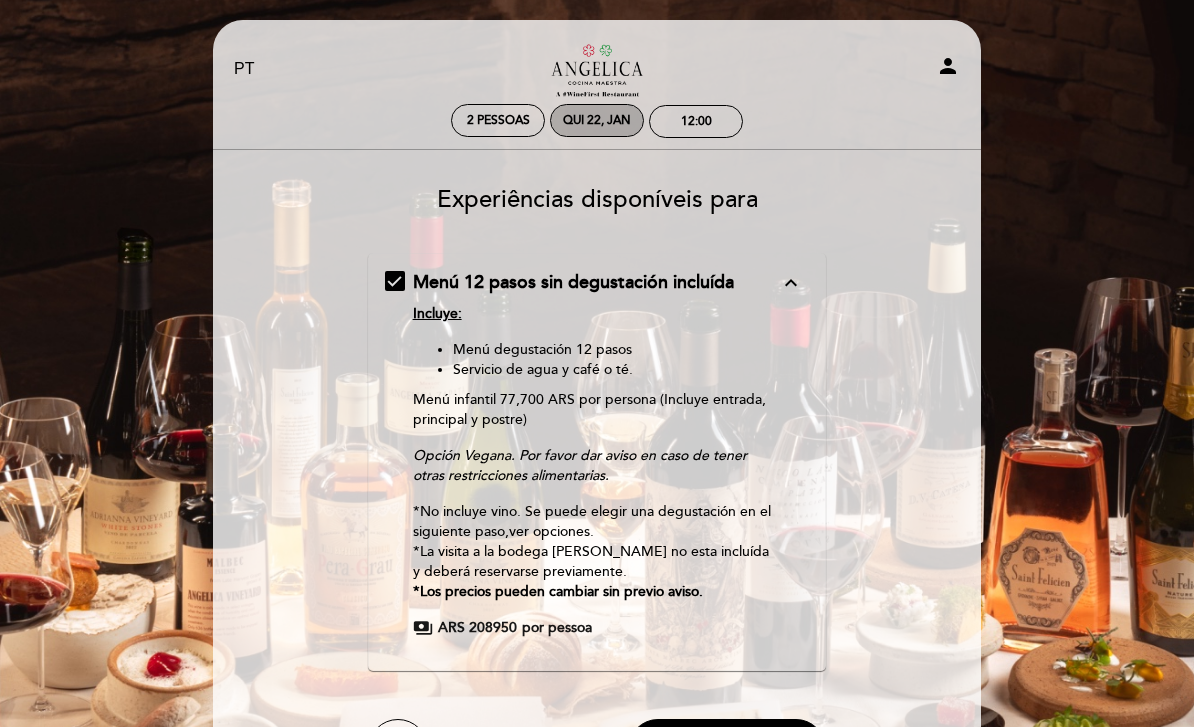 scroll, scrollTop: 5, scrollLeft: 0, axis: vertical 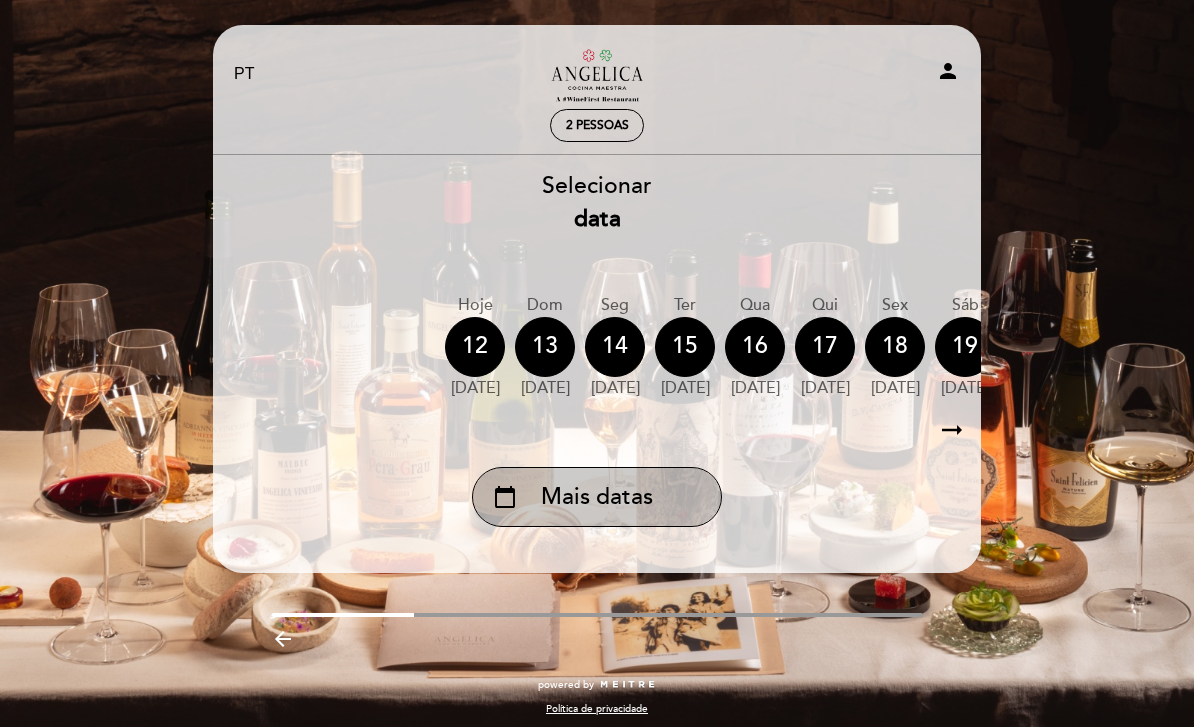 click on "calendar_today
Mais datas" at bounding box center (597, 497) 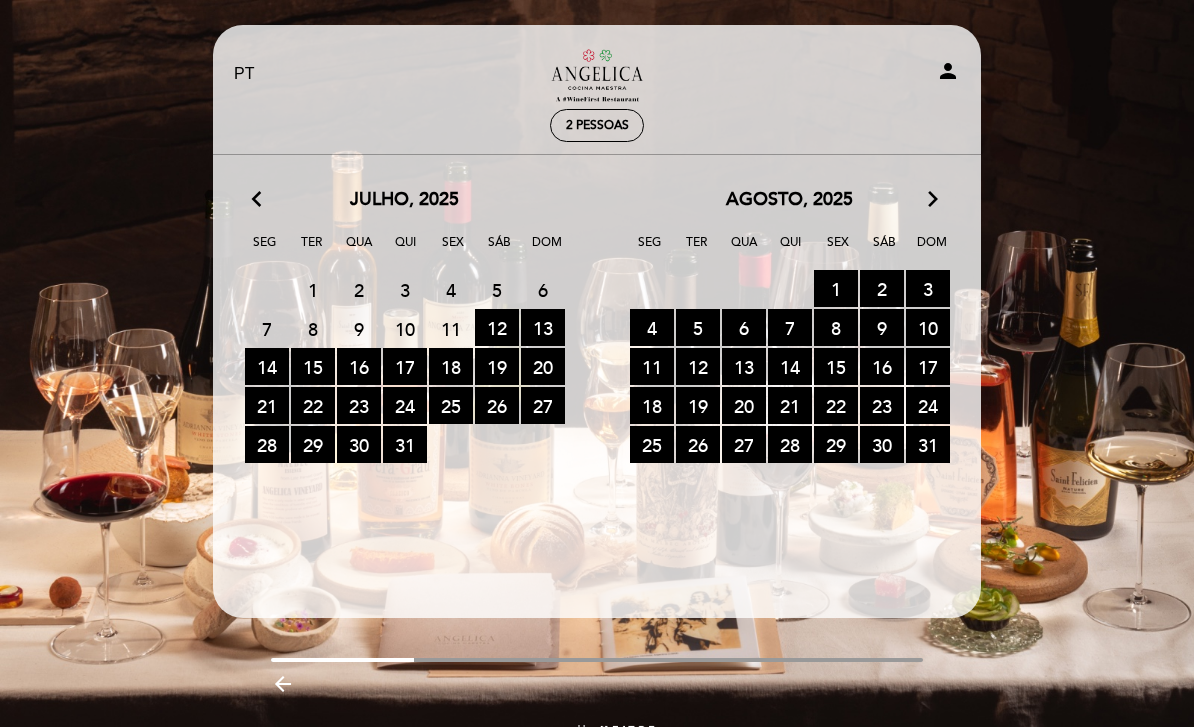 click on "26
RESERVAS DISPONÍVEIS" at bounding box center (497, 405) 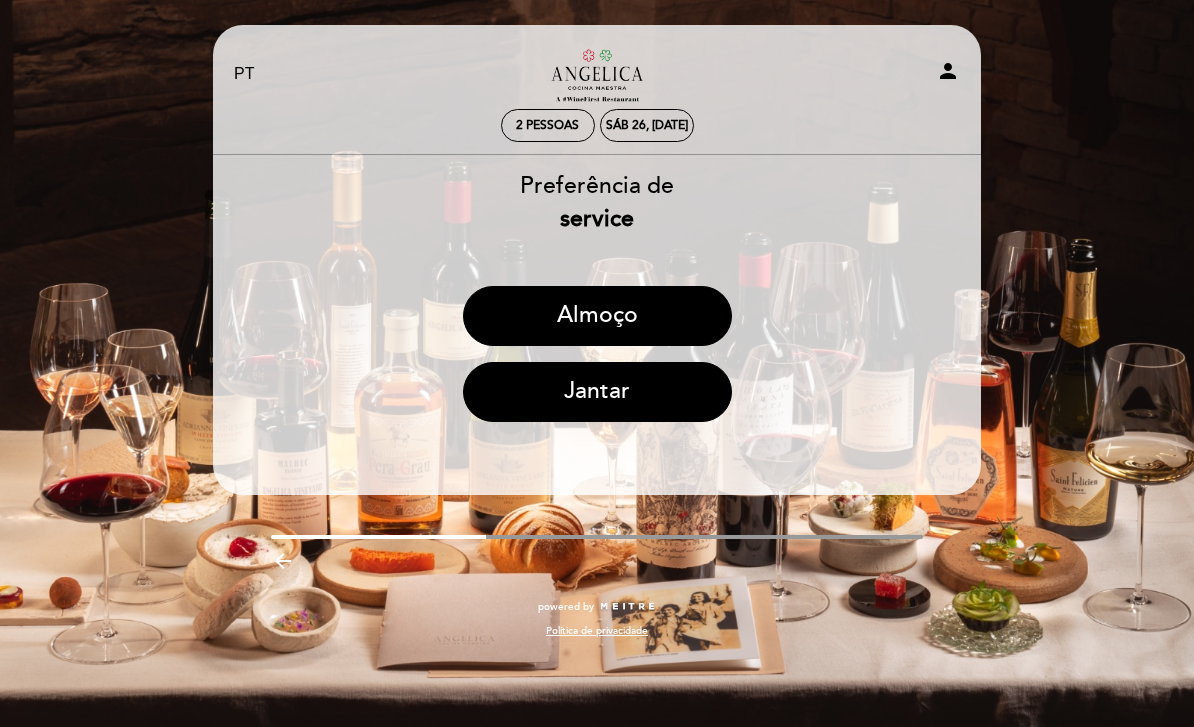 click on "Jantar" at bounding box center (597, 392) 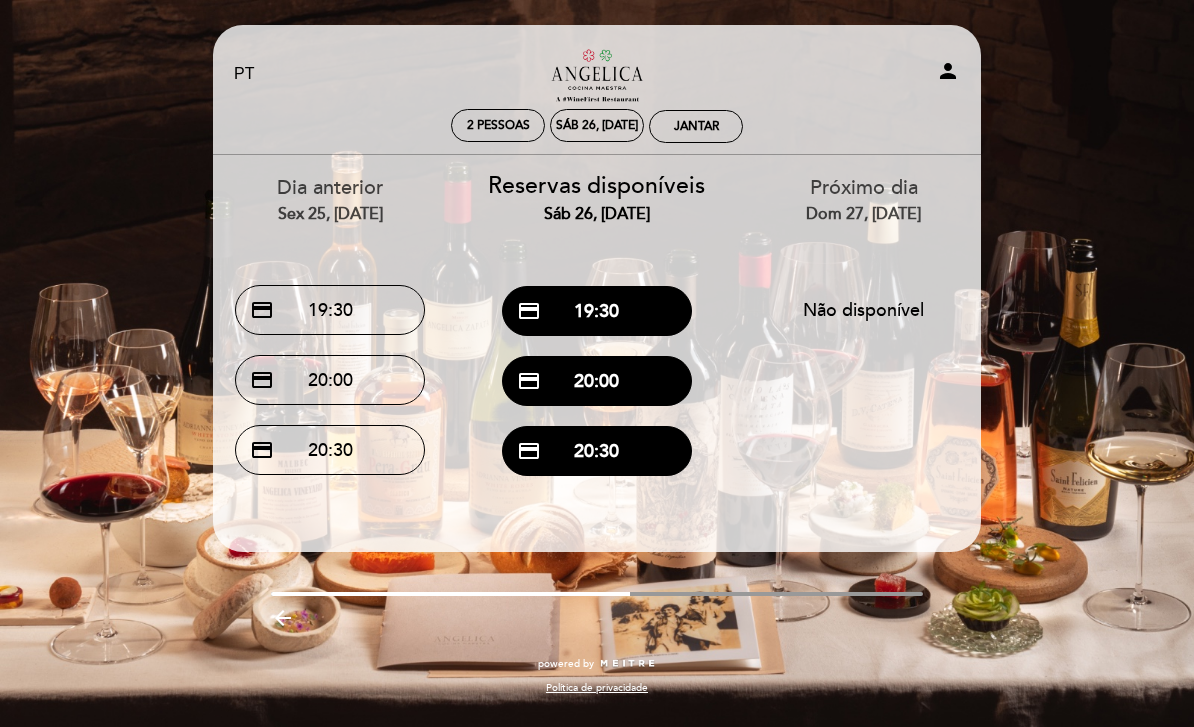 click on "credit_card
20:00" at bounding box center [597, 381] 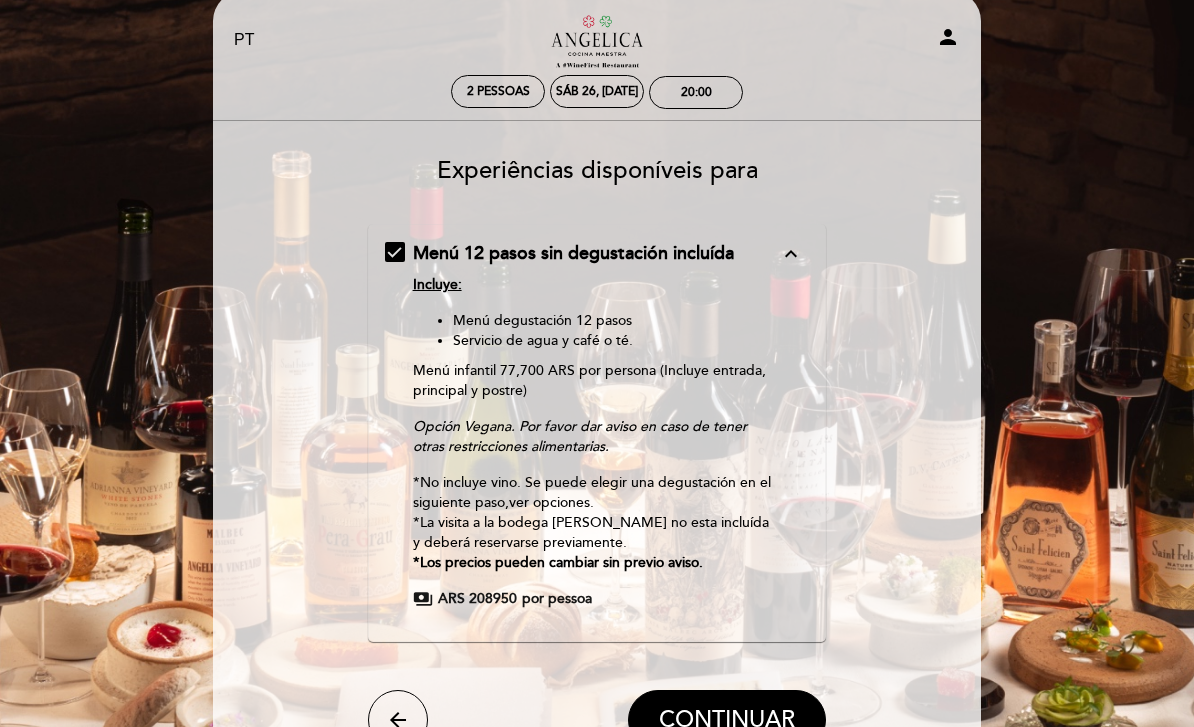 scroll, scrollTop: 35, scrollLeft: 0, axis: vertical 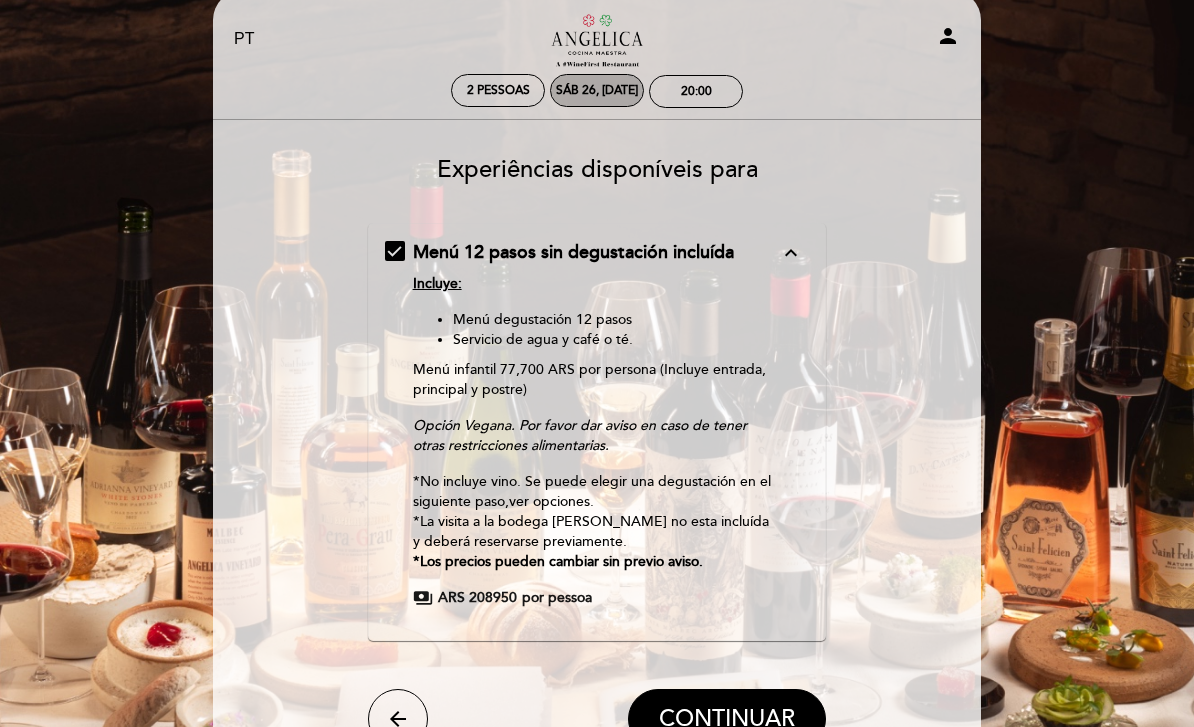 click on "Sáb
26,
jul" at bounding box center [597, 90] 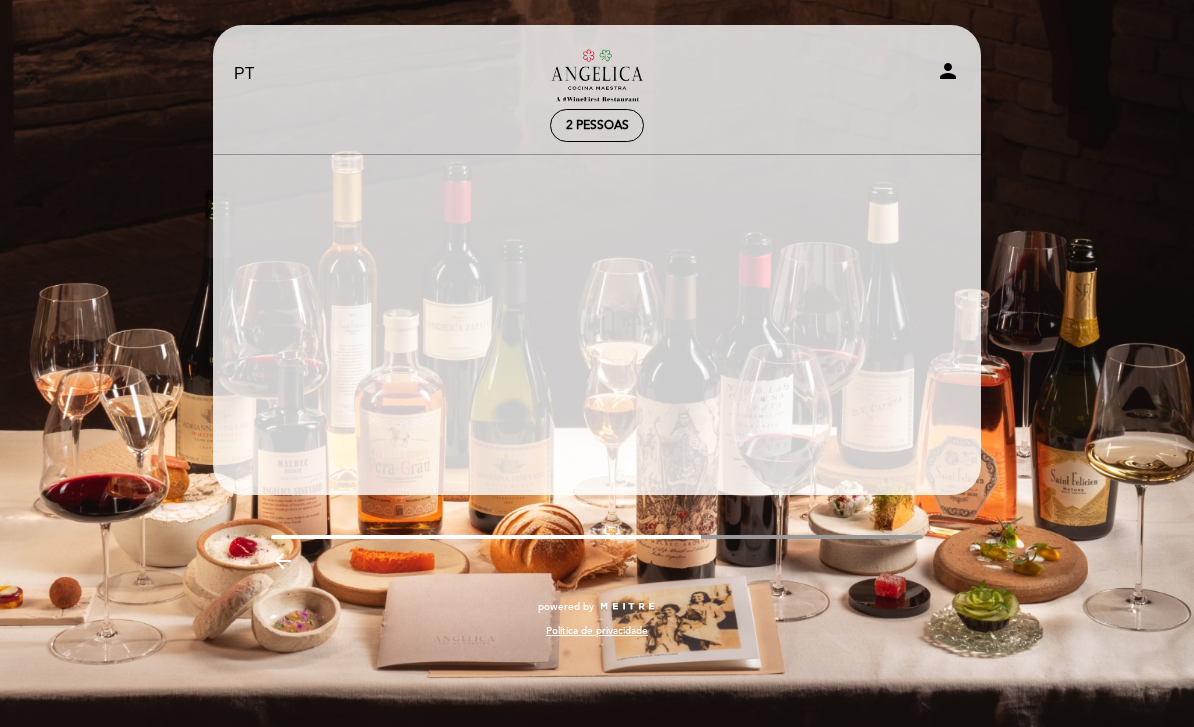 scroll, scrollTop: 0, scrollLeft: 0, axis: both 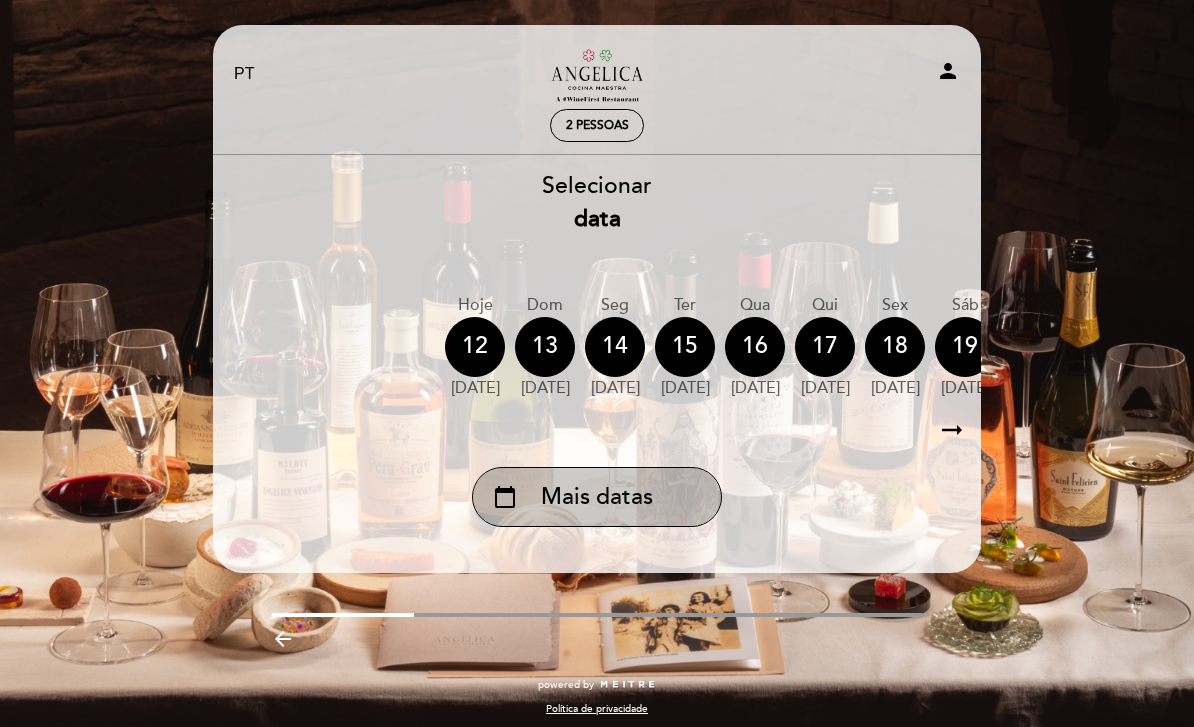 click on "calendar_today
Mais datas" at bounding box center (597, 497) 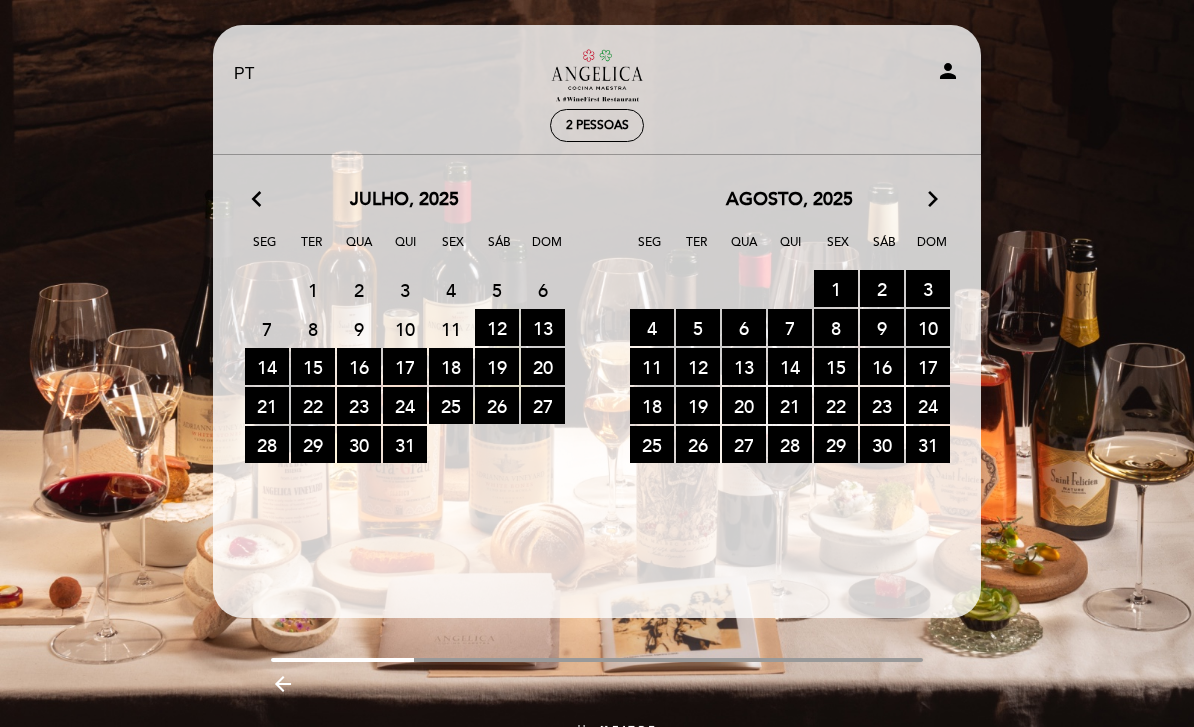 click on "arrow_forward_ios" at bounding box center (933, 200) 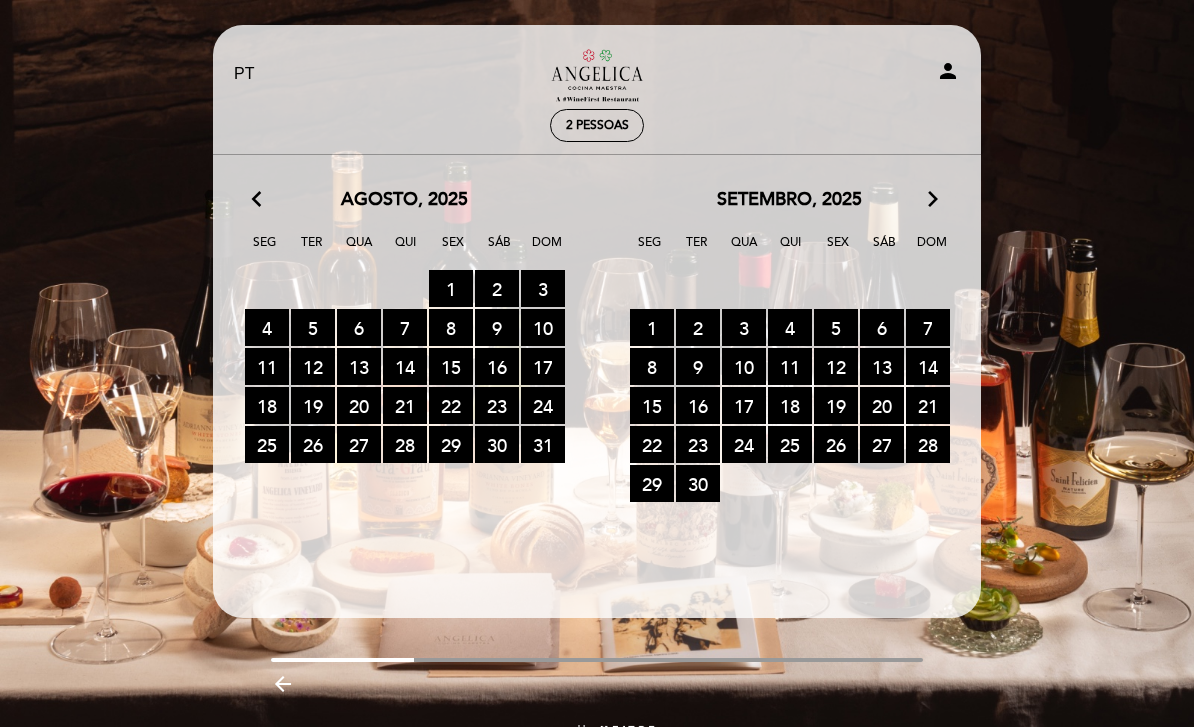 click on "arrow_forward_ios" at bounding box center [933, 200] 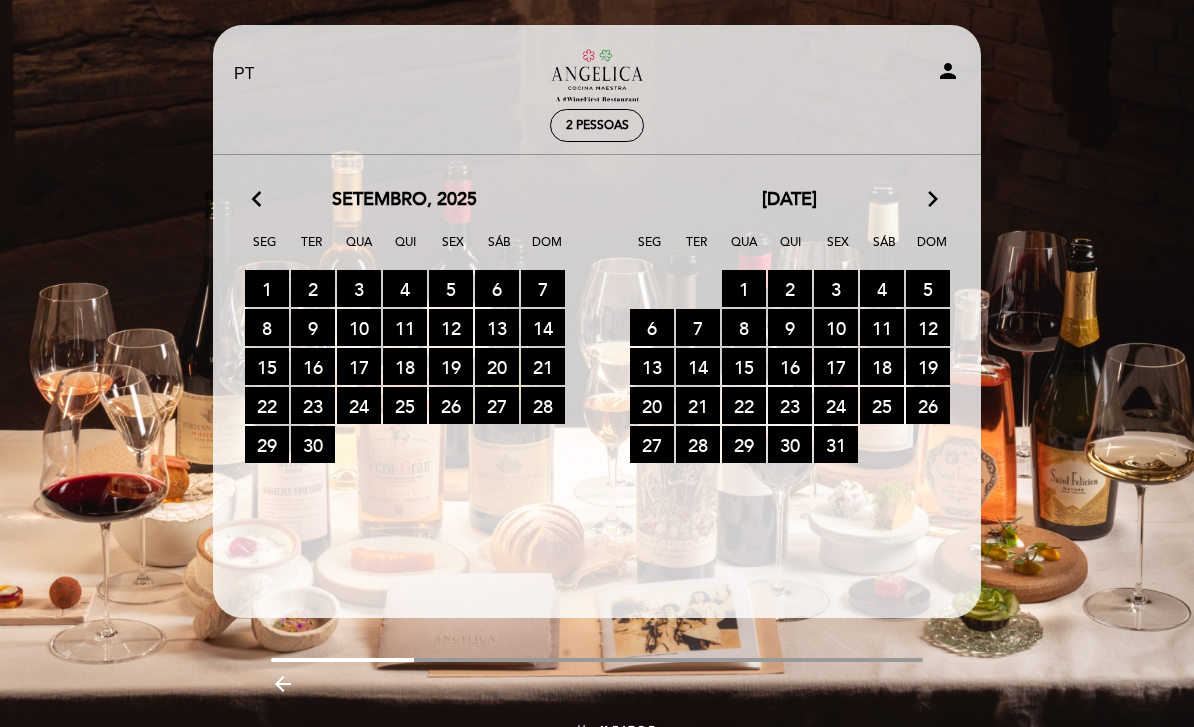 click on "outubro,
2025
arrow_forward_ios" at bounding box center (789, 200) 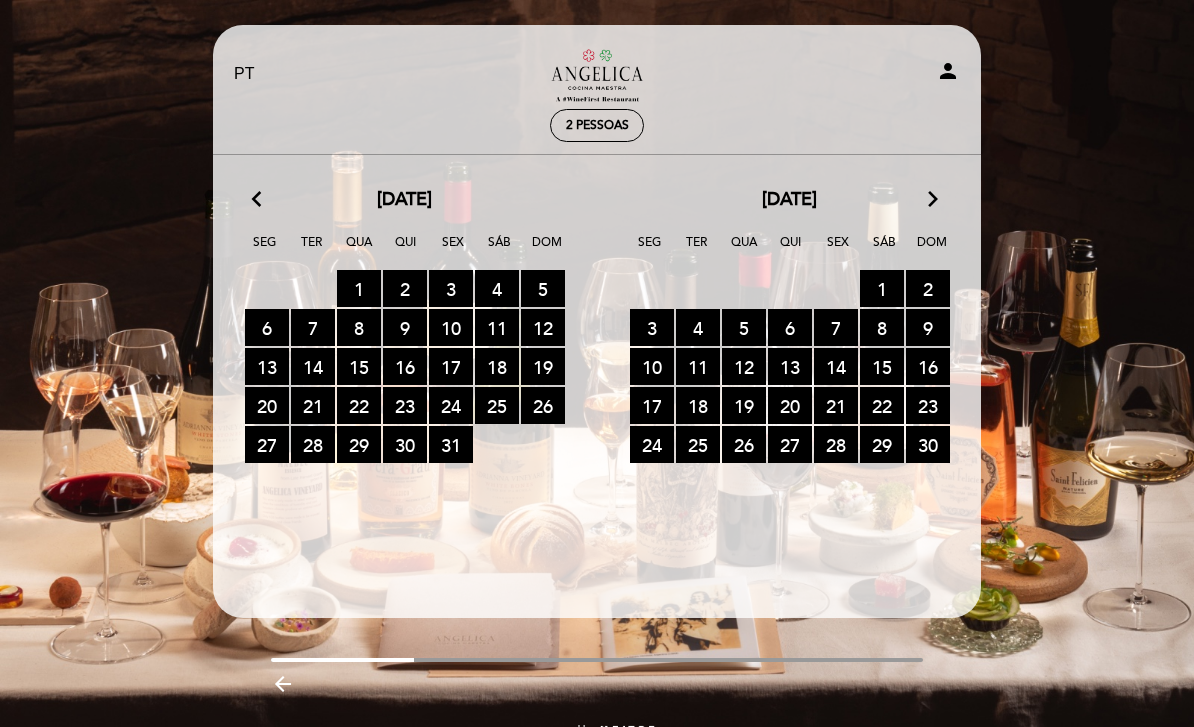 click on "21
RESERVAS DISPONÍVEIS" at bounding box center (836, 405) 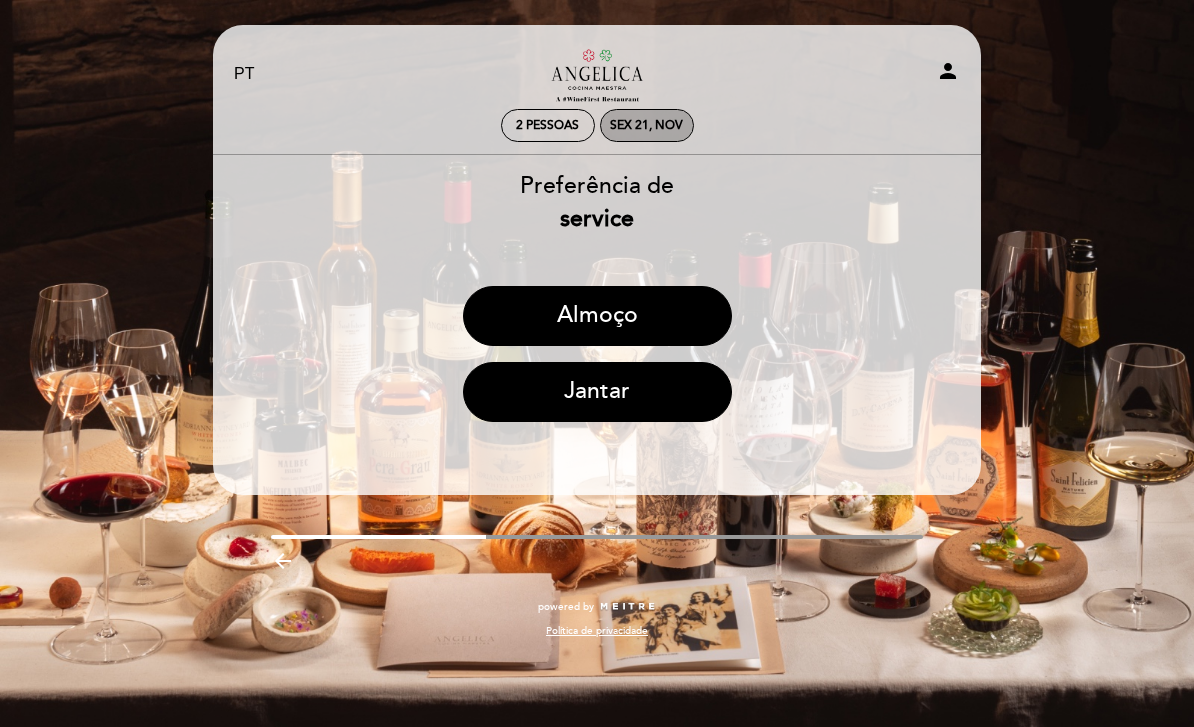 click on "Sex
21,
nov" at bounding box center [647, 125] 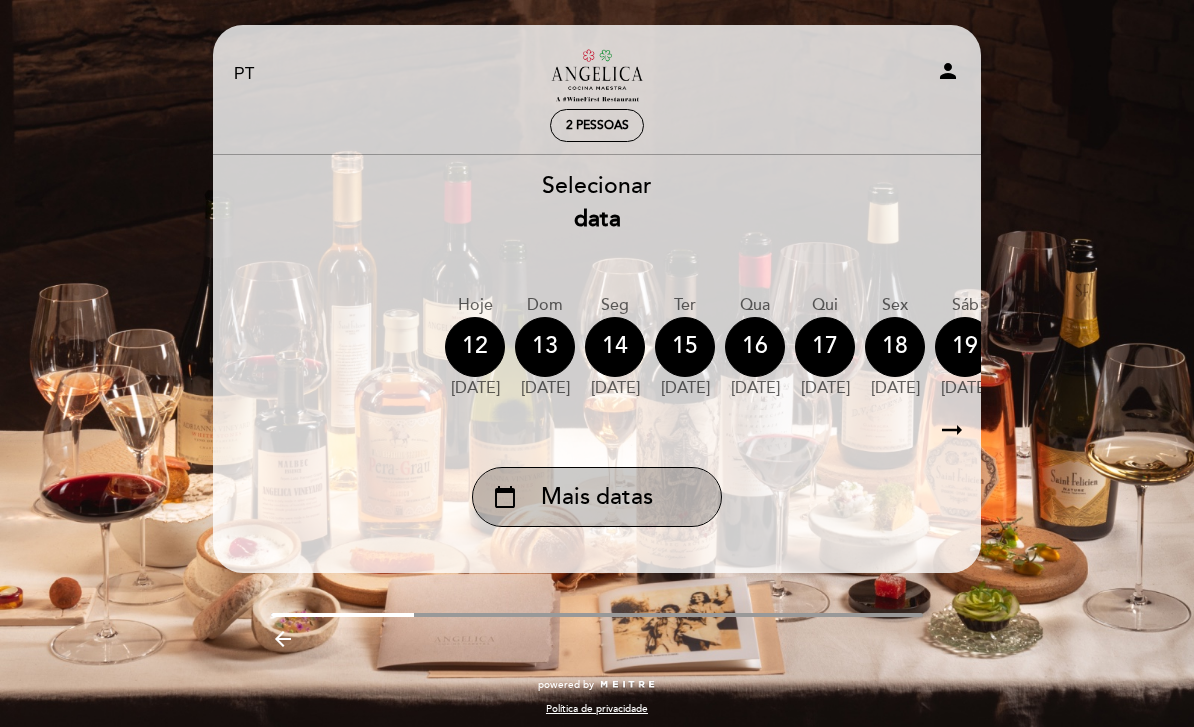 click on "calendar_today
Mais datas" at bounding box center [597, 497] 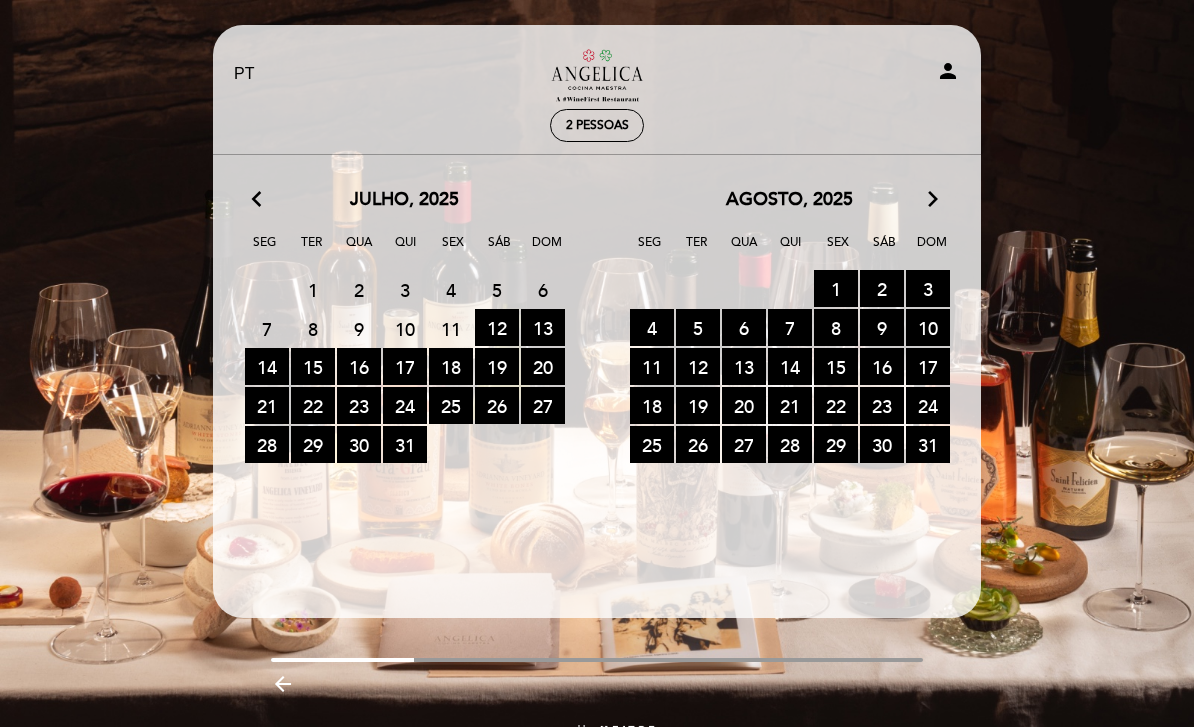 click on "arrow_back_ios
julho,
2025
arrow_forward_ios
Seg
Ter
Qua
Qui
Sex
Sáb
Dom
30
1
2
3
4
5
6
7
8
9
10
11
12
RESERVAS DISPONÍVEIS
13
RESERVAS DISPONÍVEIS
14
RESERVAS DISPONÍVEIS" at bounding box center (597, 363) 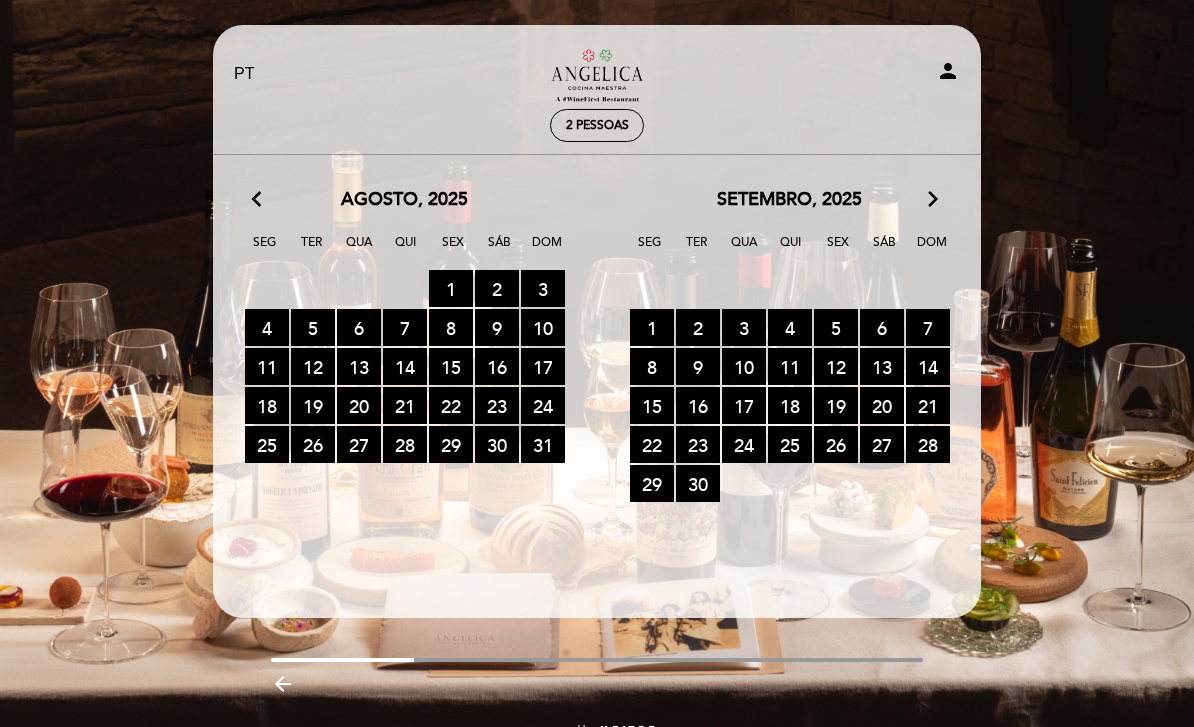 click on "arrow_forward_ios" at bounding box center (933, 200) 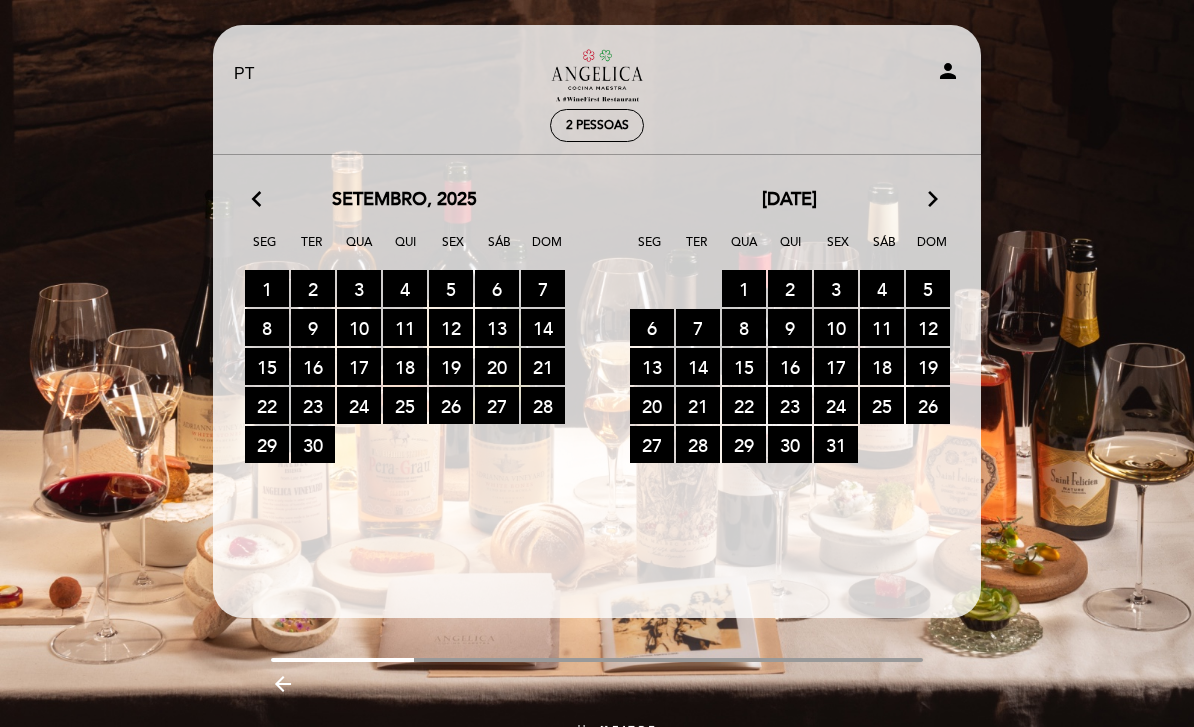 click on "outubro,
2025
arrow_forward_ios" at bounding box center [789, 200] 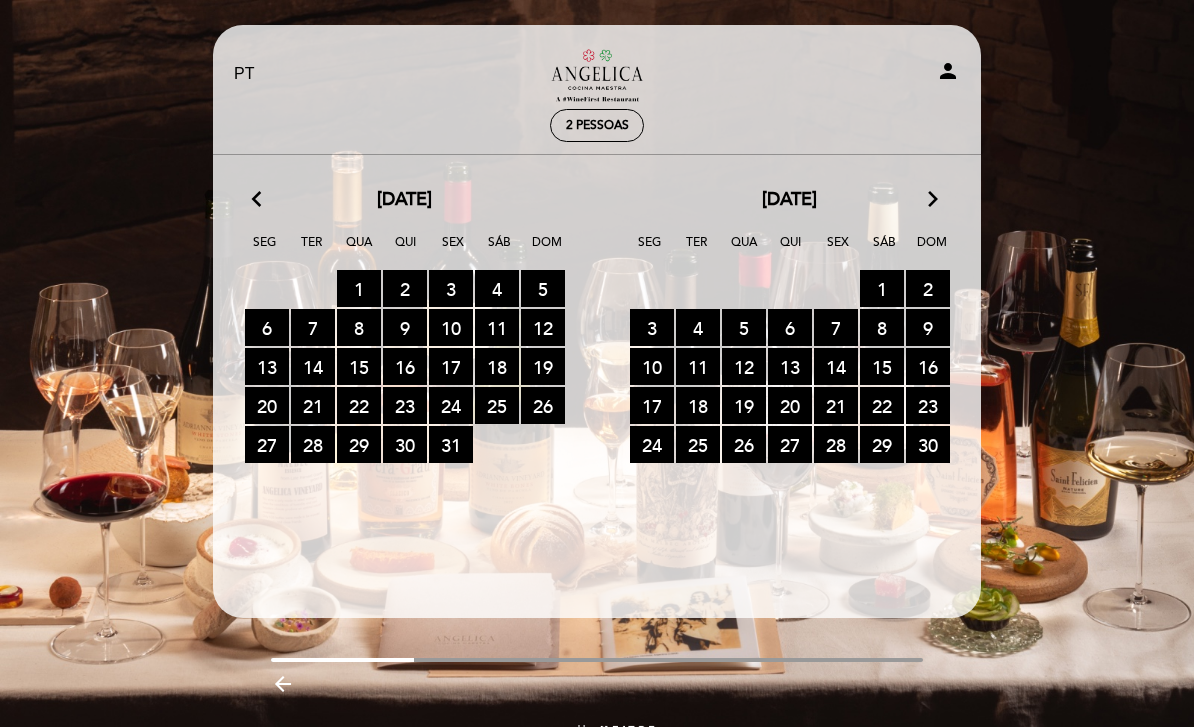 click on "21
RESERVAS DISPONÍVEIS" at bounding box center (836, 405) 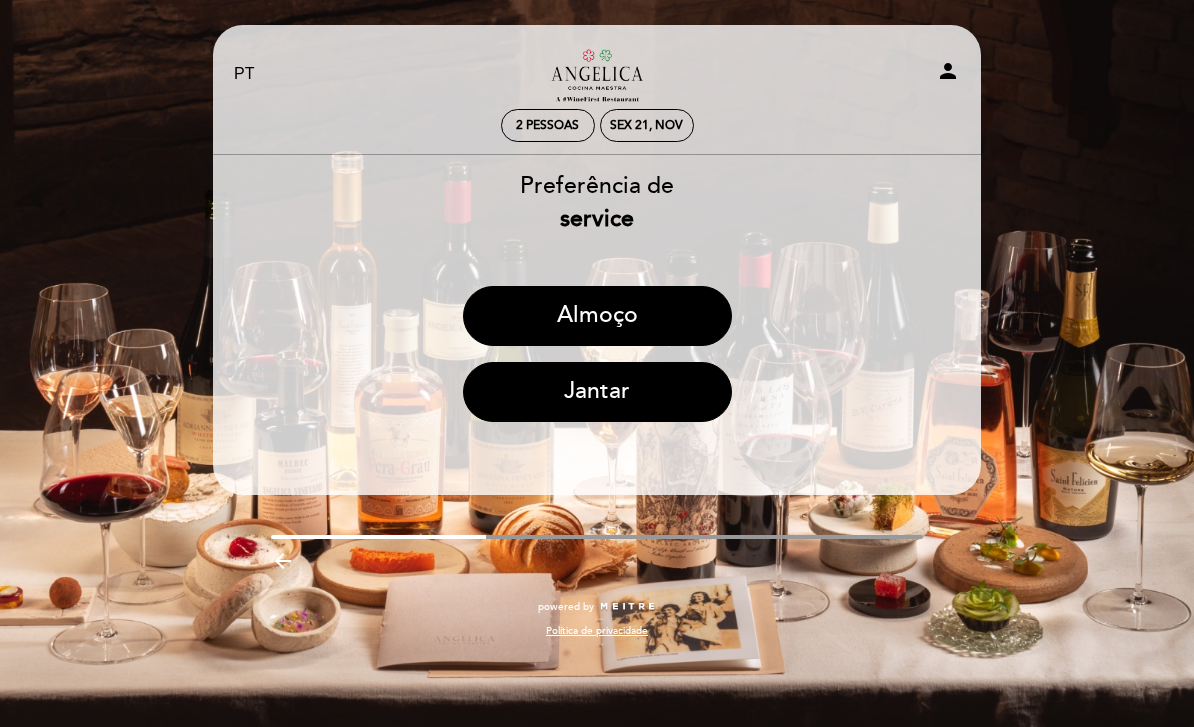 click on "Almoço" at bounding box center (597, 316) 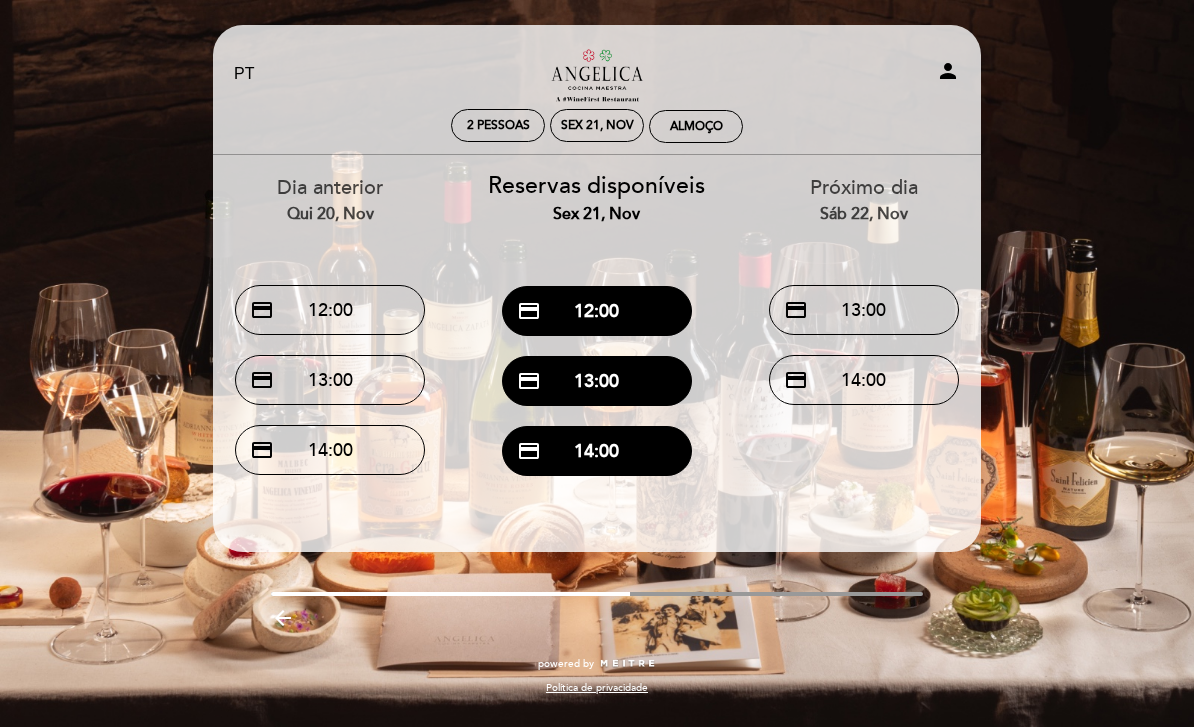 click on "credit_card
14:00" at bounding box center (597, 451) 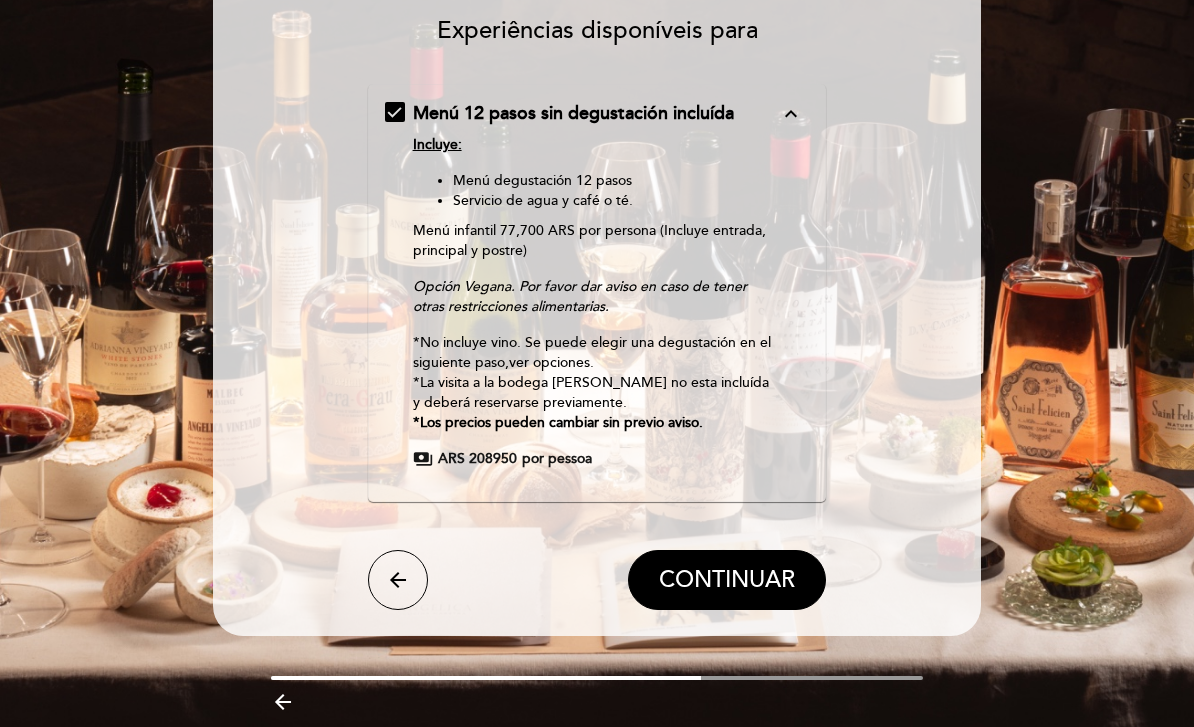 scroll, scrollTop: 180, scrollLeft: 0, axis: vertical 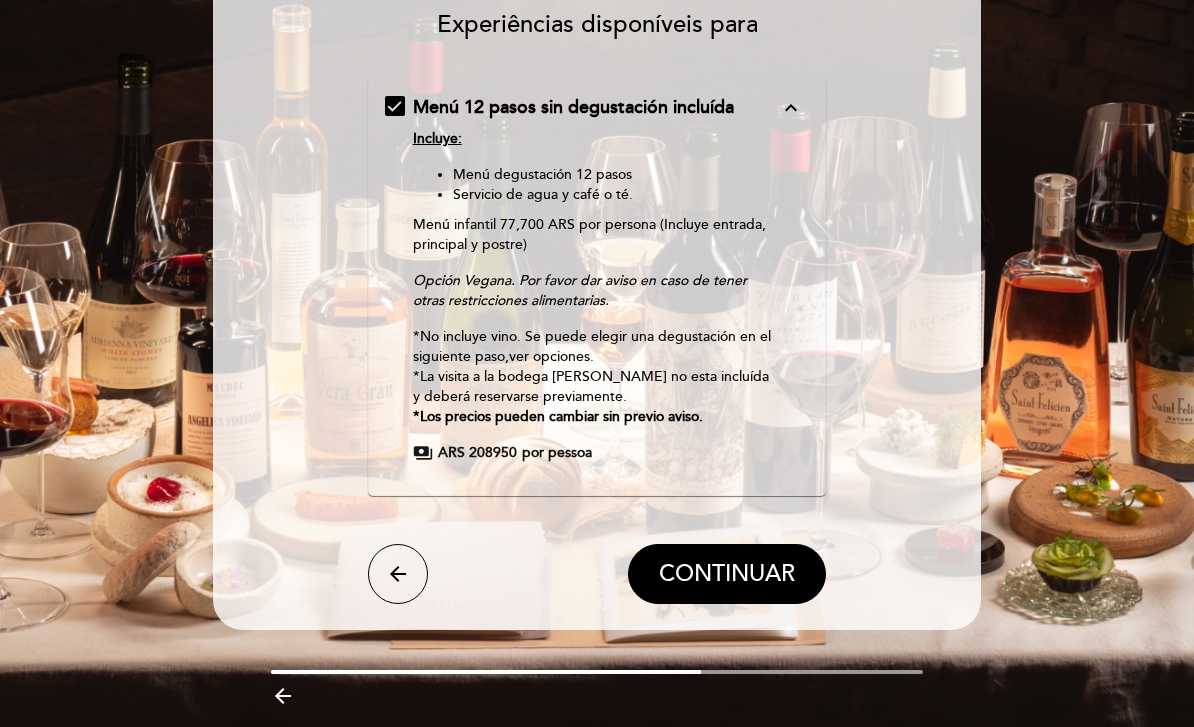 click on "CONTINUAR" at bounding box center (727, 574) 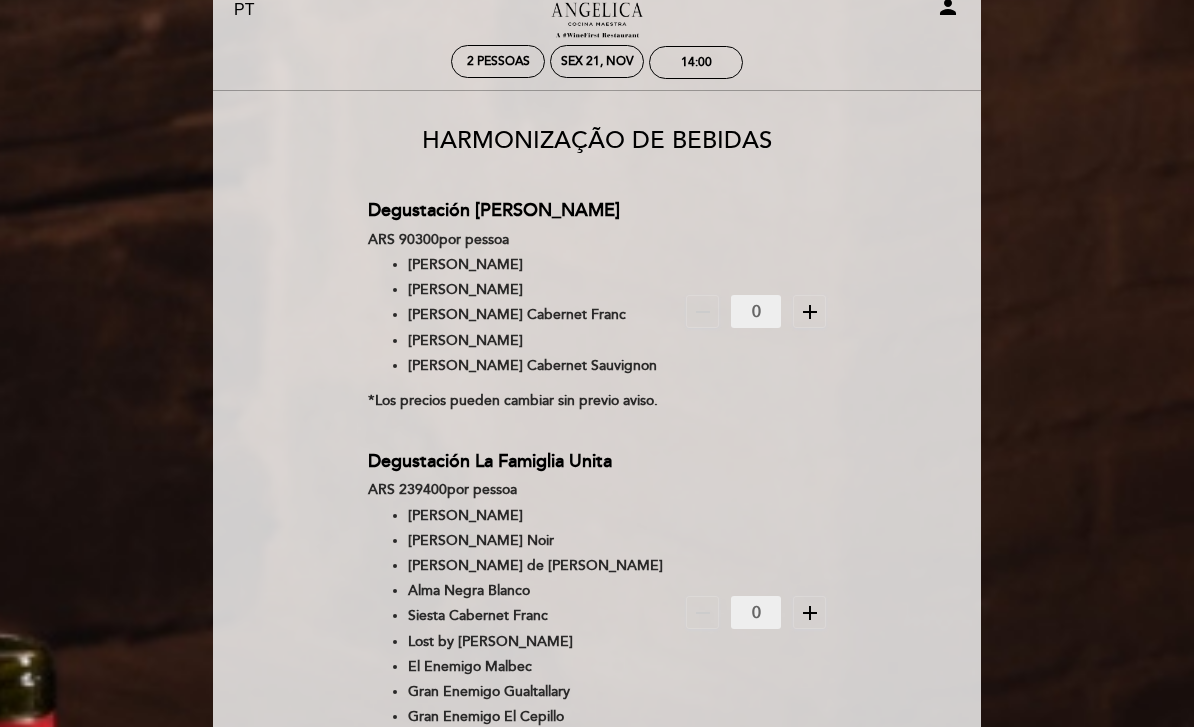 scroll, scrollTop: 0, scrollLeft: 0, axis: both 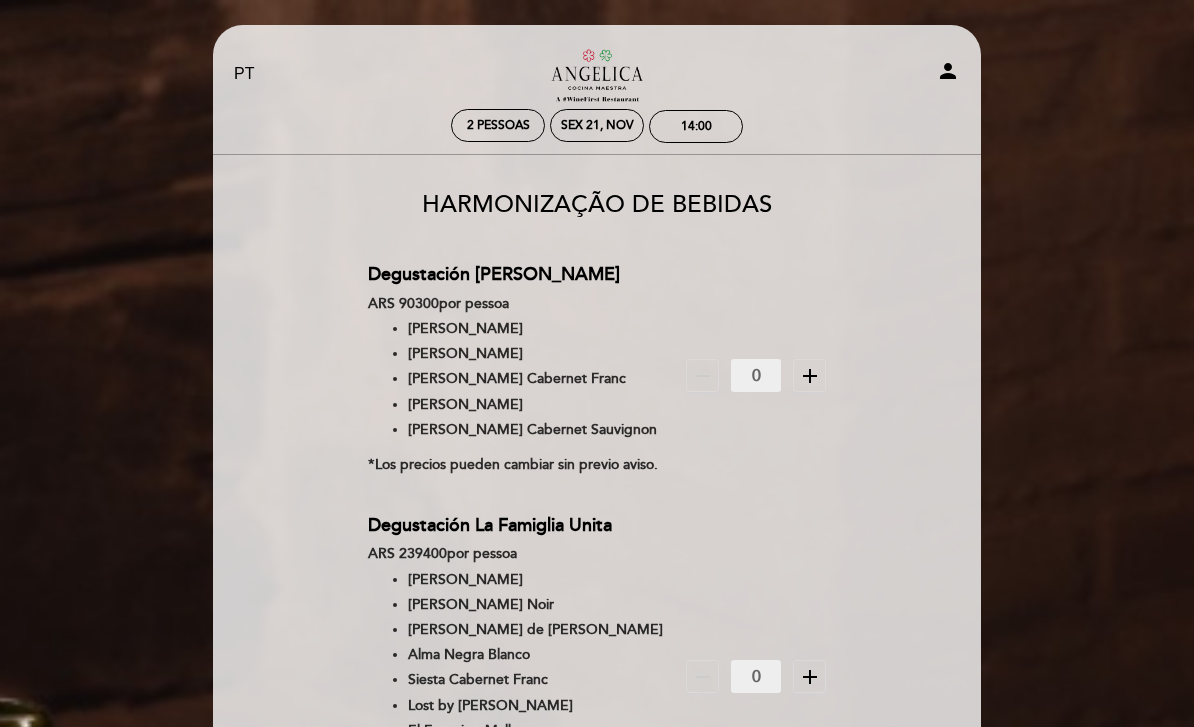 click on "add" at bounding box center (809, 375) 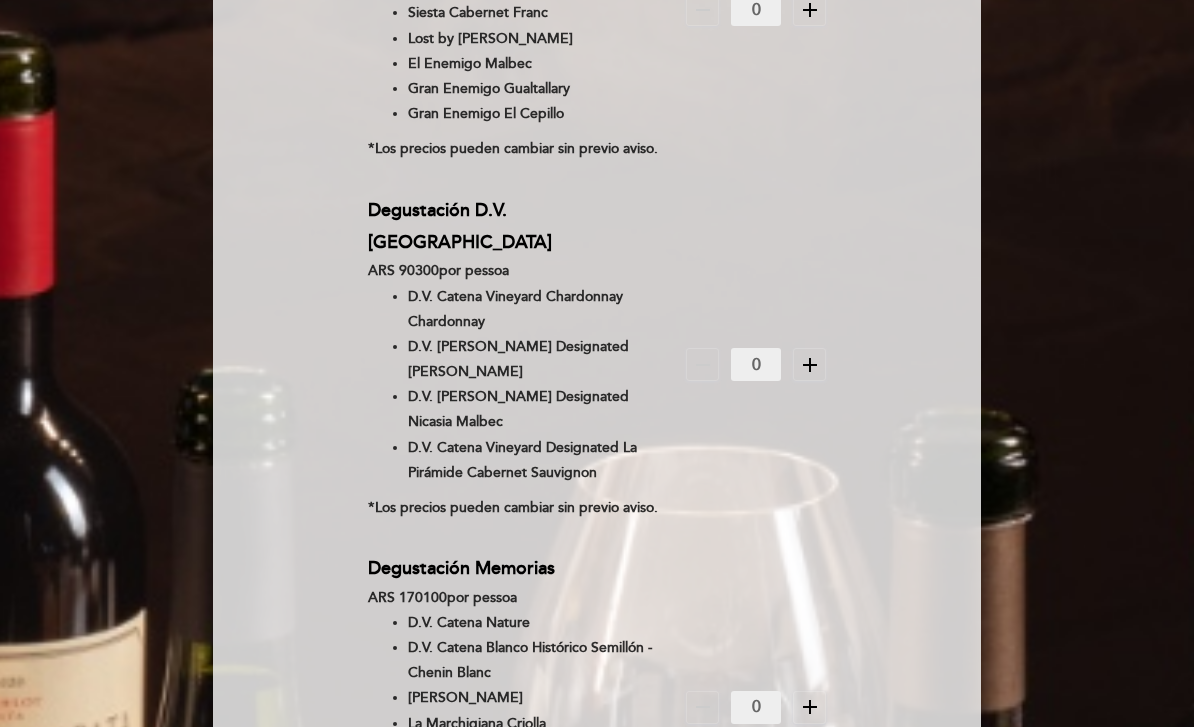 scroll, scrollTop: 661, scrollLeft: 0, axis: vertical 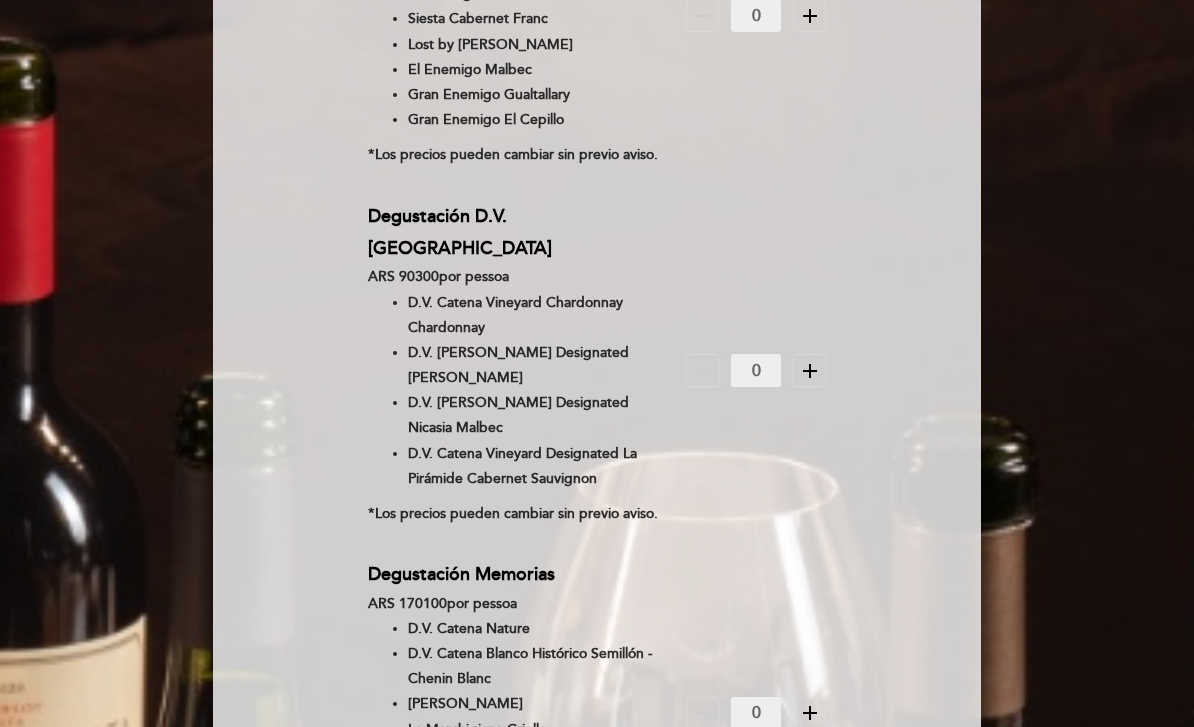 click on "add" at bounding box center (809, 370) 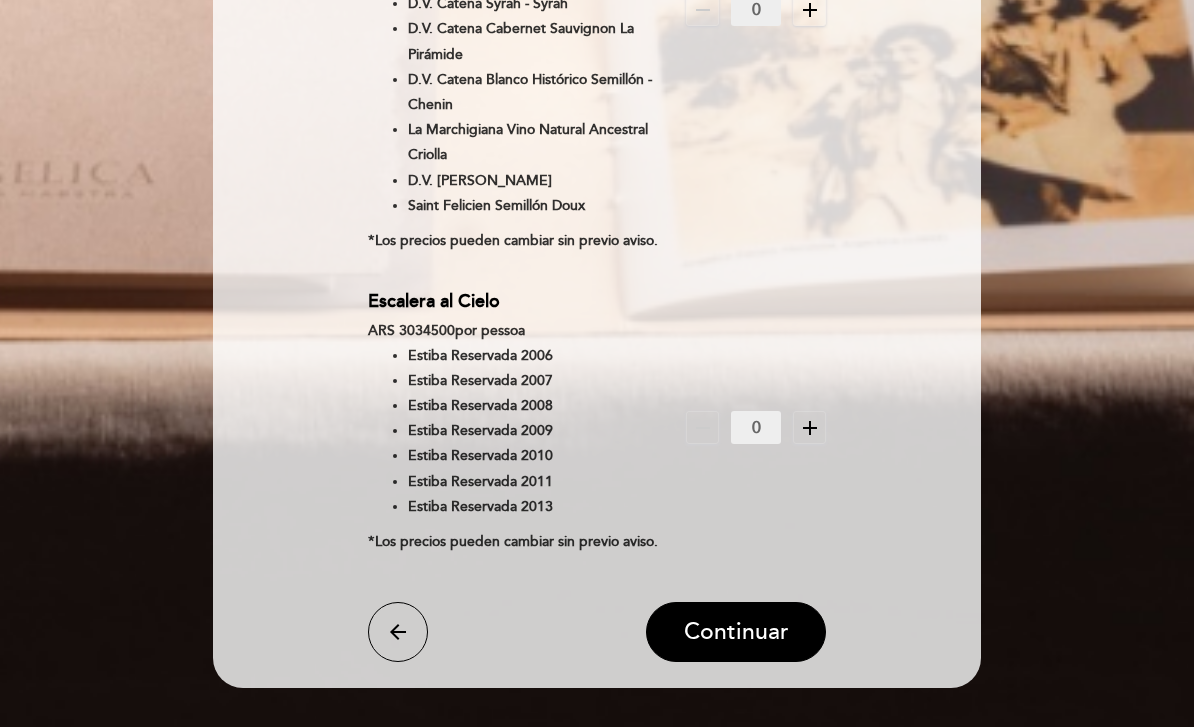 scroll, scrollTop: 2873, scrollLeft: 0, axis: vertical 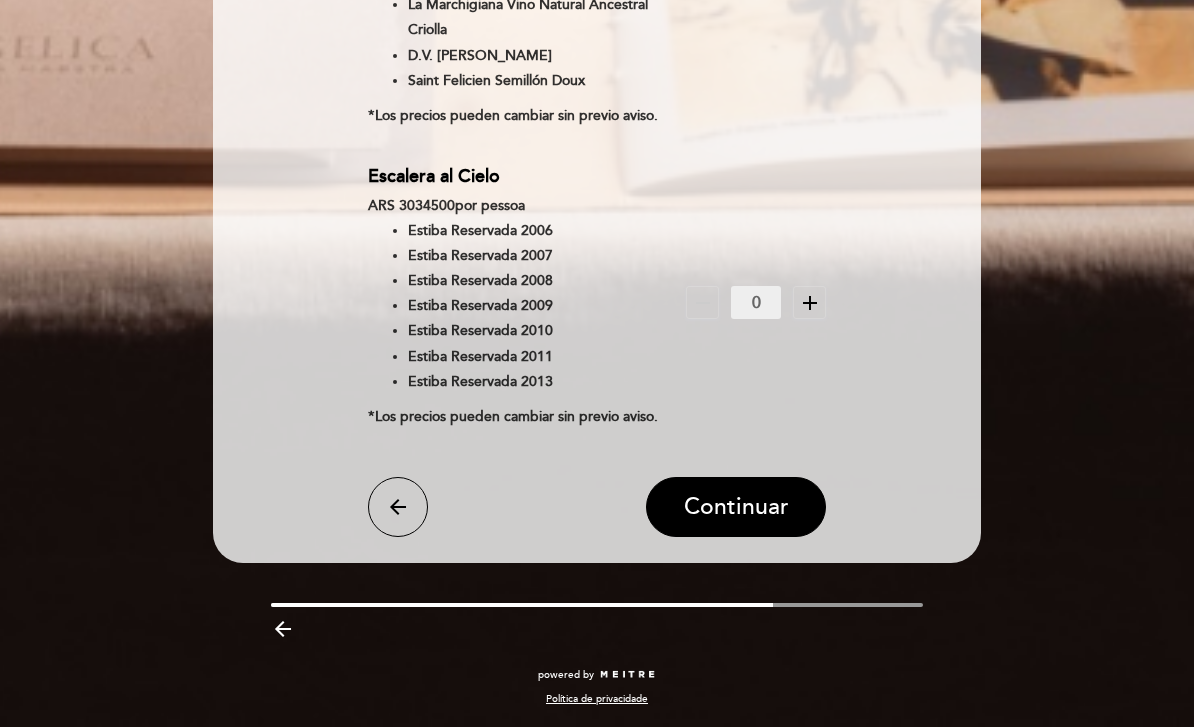 click on "Continuar" at bounding box center [736, 507] 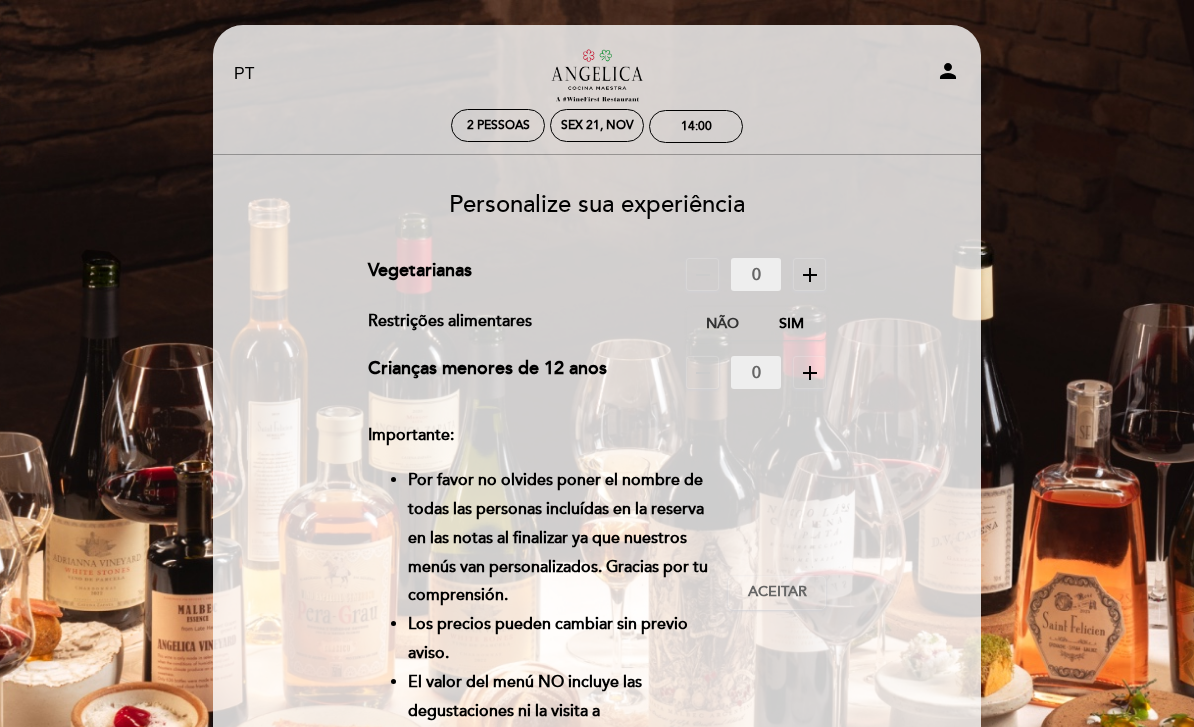 click on "Não" at bounding box center (722, 323) 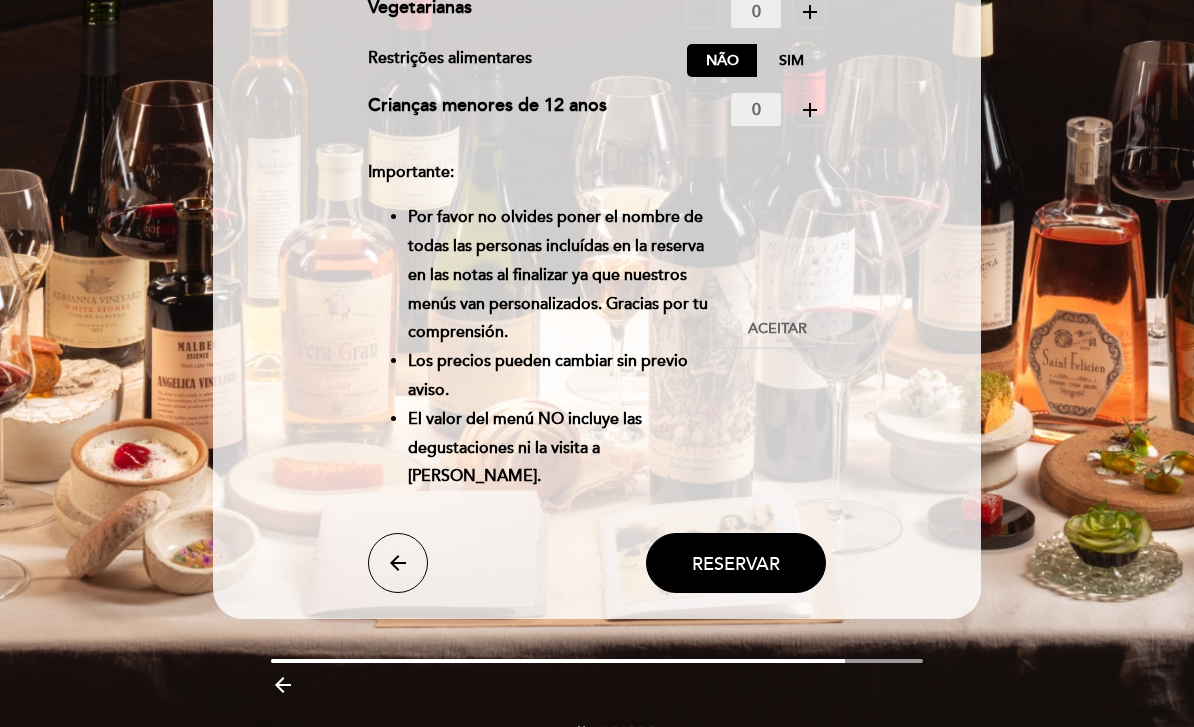 scroll, scrollTop: 263, scrollLeft: 0, axis: vertical 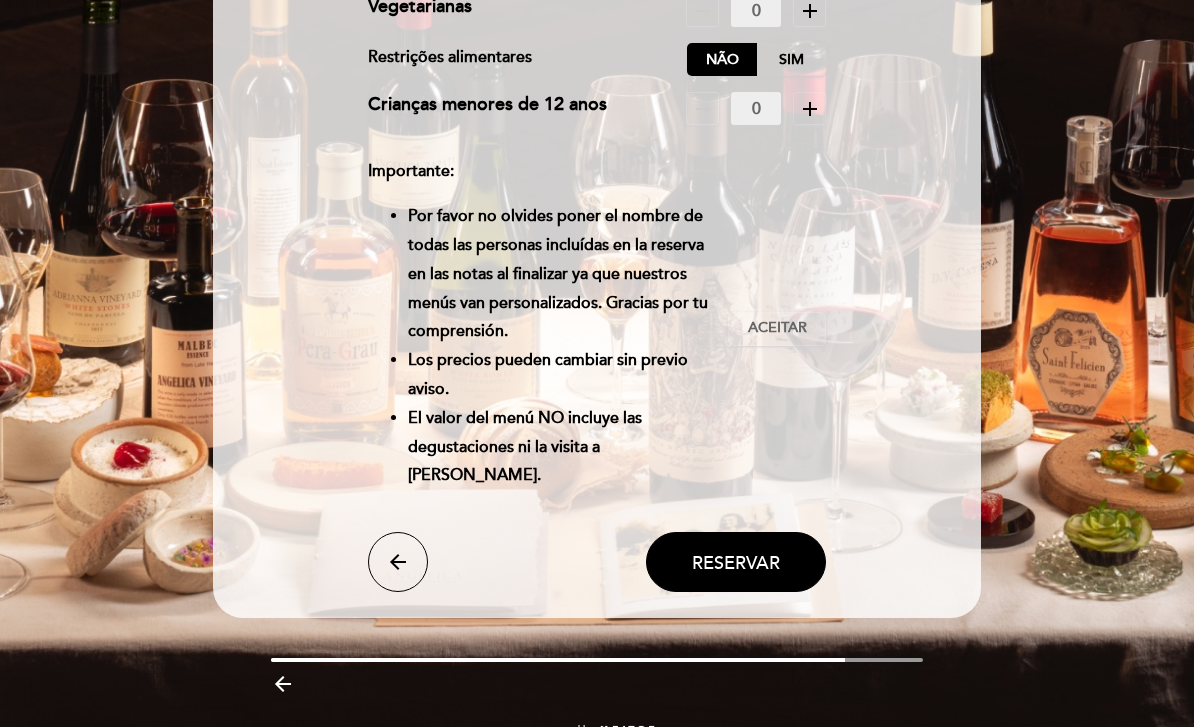 click on "Reservar" at bounding box center [736, 563] 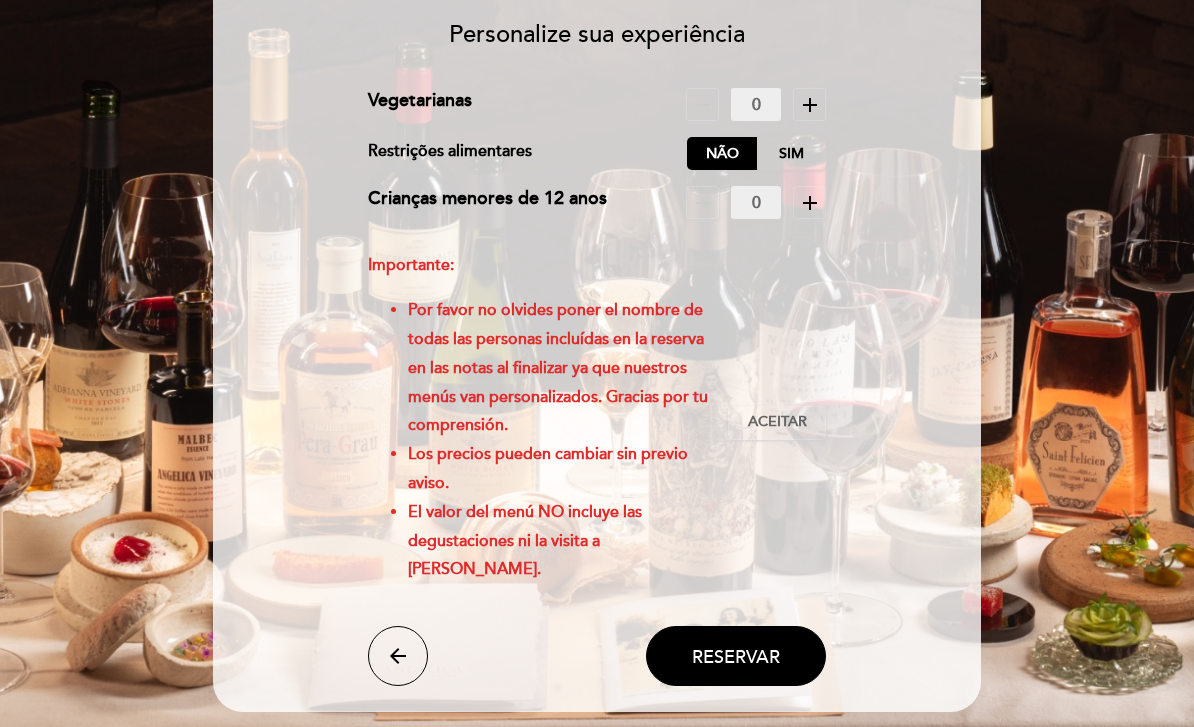 scroll, scrollTop: 171, scrollLeft: 0, axis: vertical 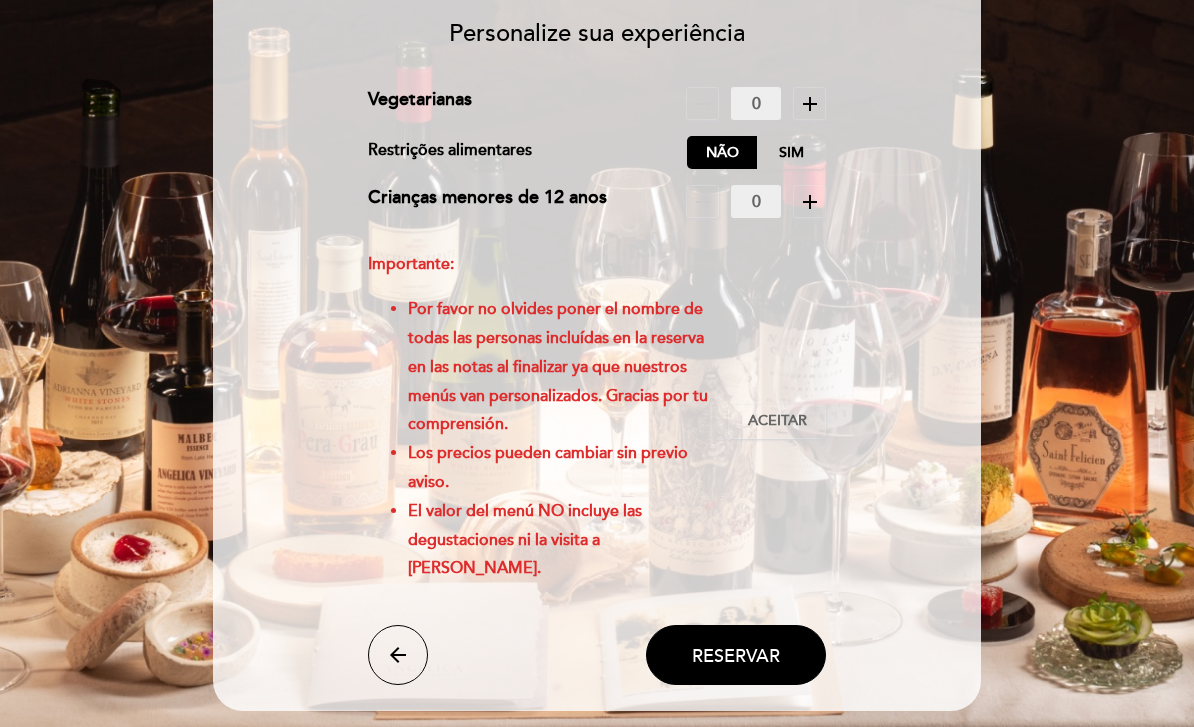 click on "Reservar" at bounding box center [736, 655] 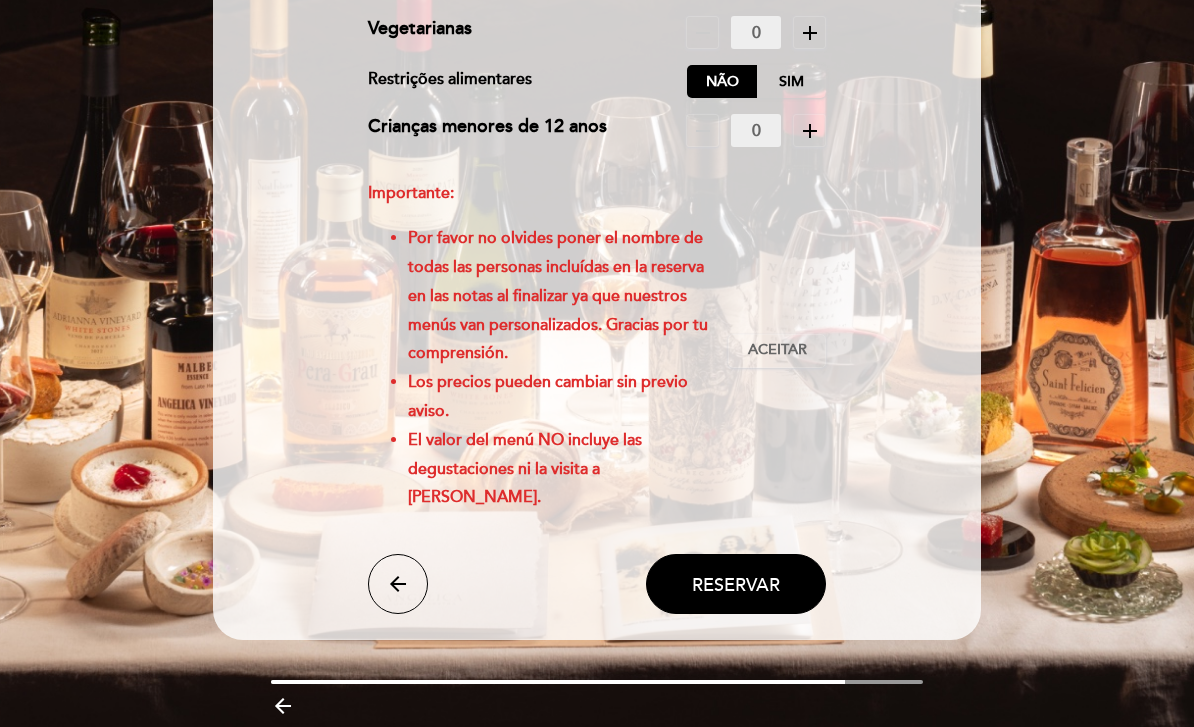 scroll, scrollTop: 242, scrollLeft: 0, axis: vertical 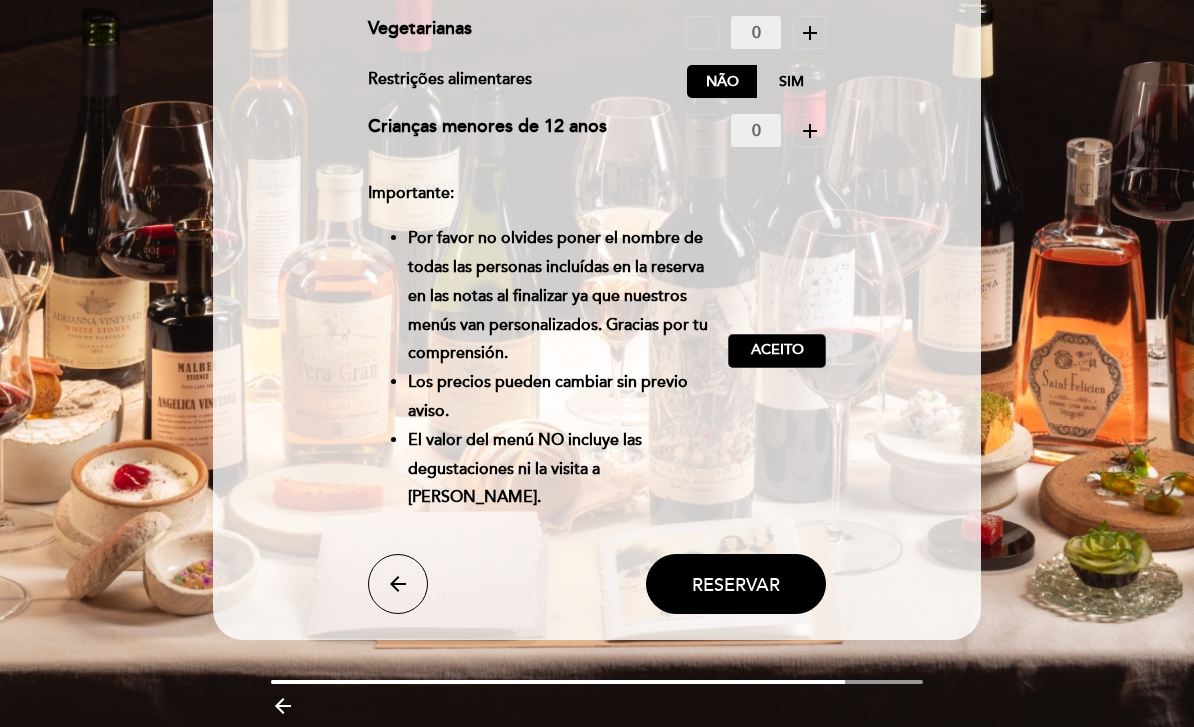 click on "Reservar" at bounding box center (736, 584) 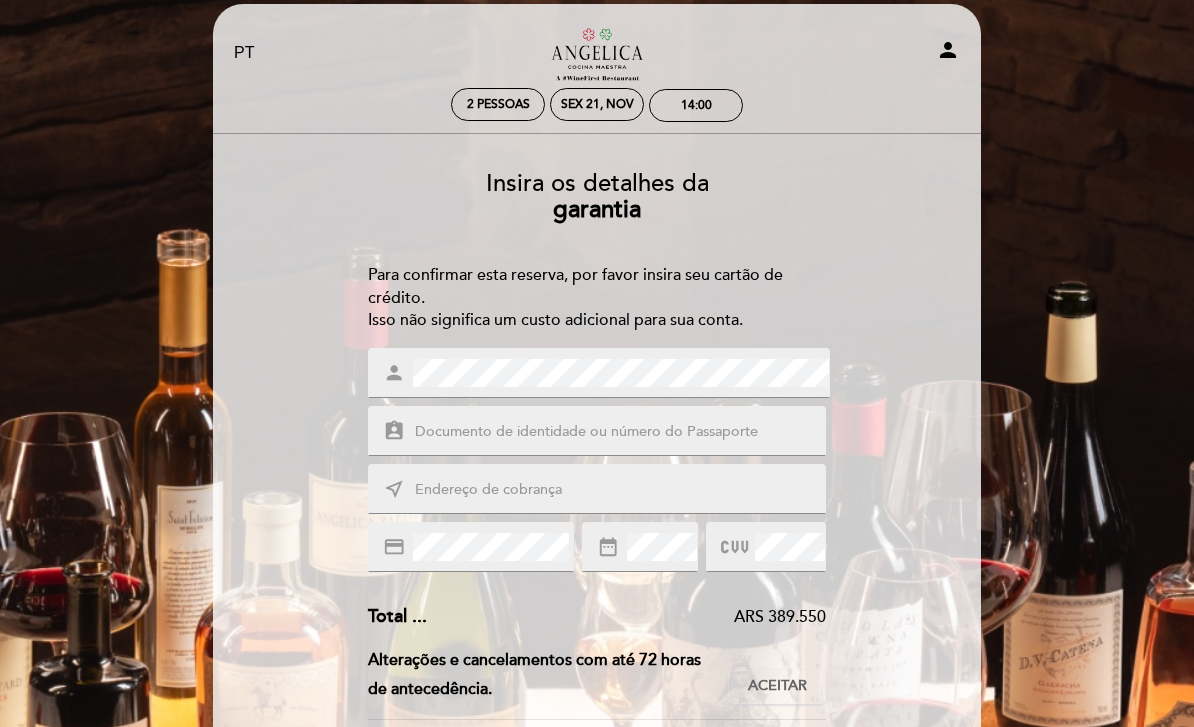 scroll, scrollTop: 0, scrollLeft: 0, axis: both 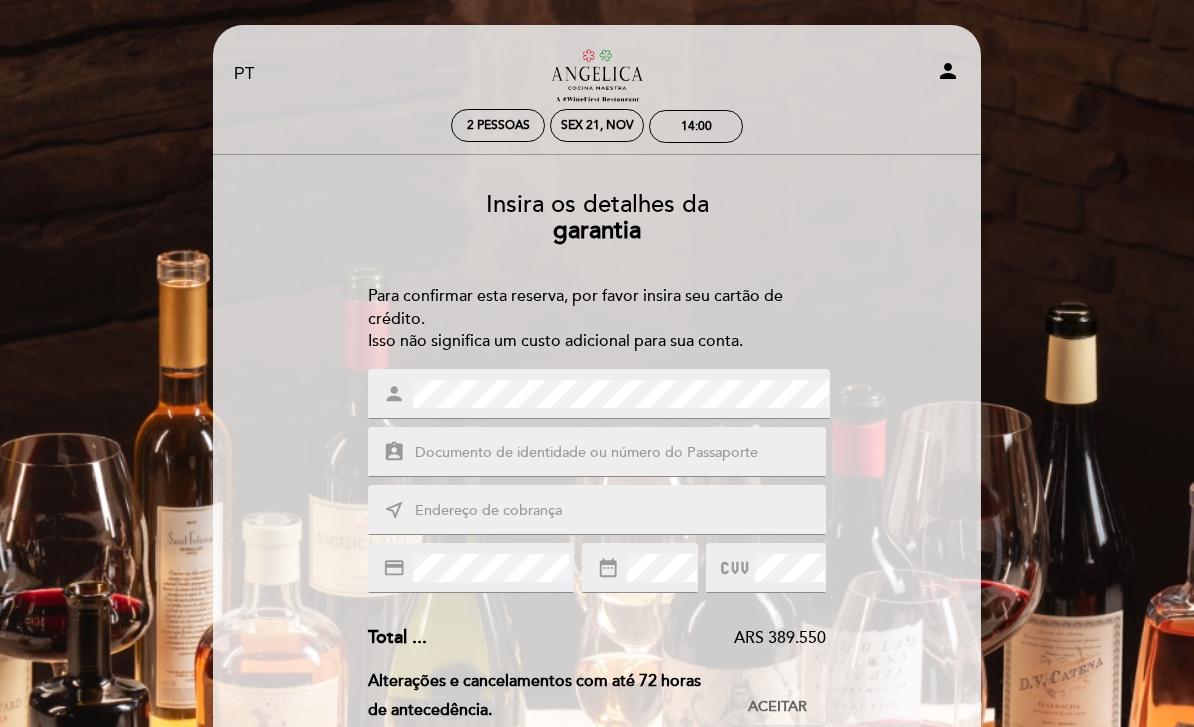 click on "EN
ES
PT
Restaurante Angélica Cocina Maestra
person
2 pessoas
Sex
21,
nov
14:00
Bem vindo
Bem vindo,  AMANDA SOUZA" at bounding box center (597, 660) 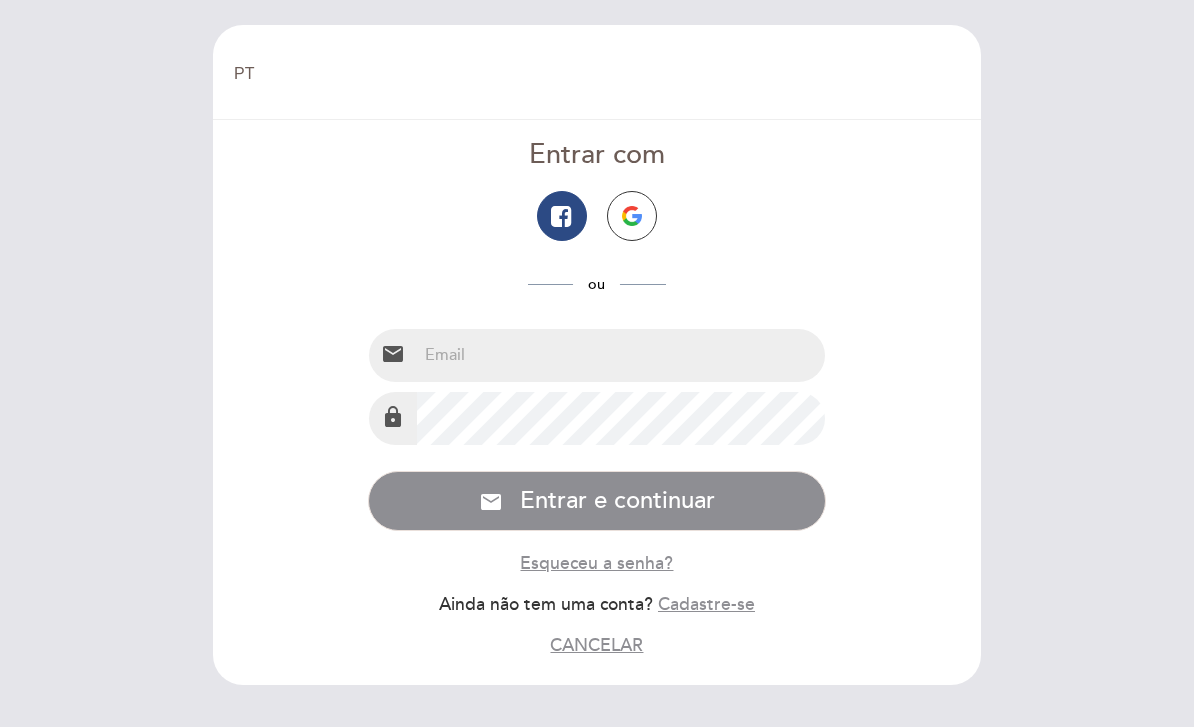 select on "pt" 